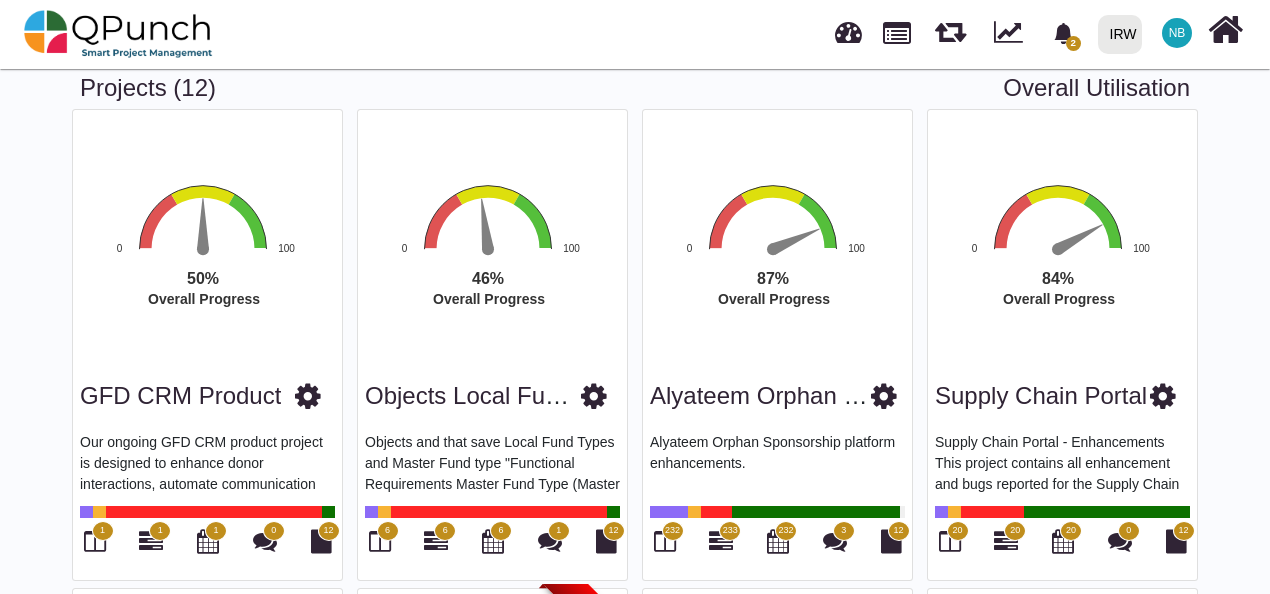 scroll, scrollTop: 71, scrollLeft: 0, axis: vertical 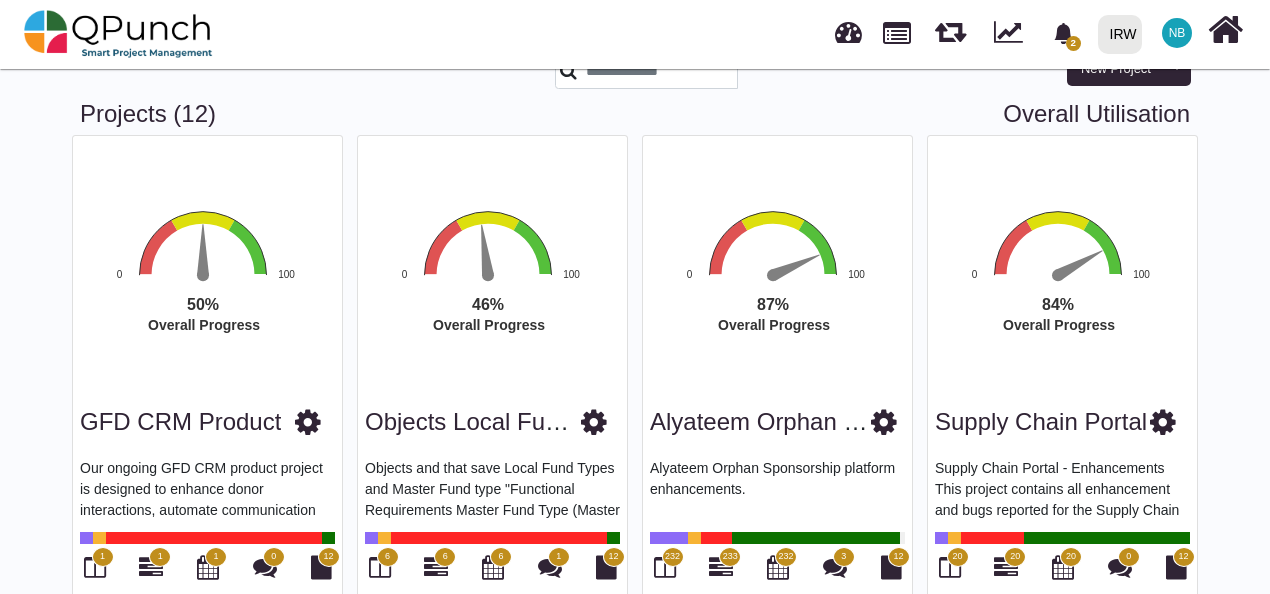 click 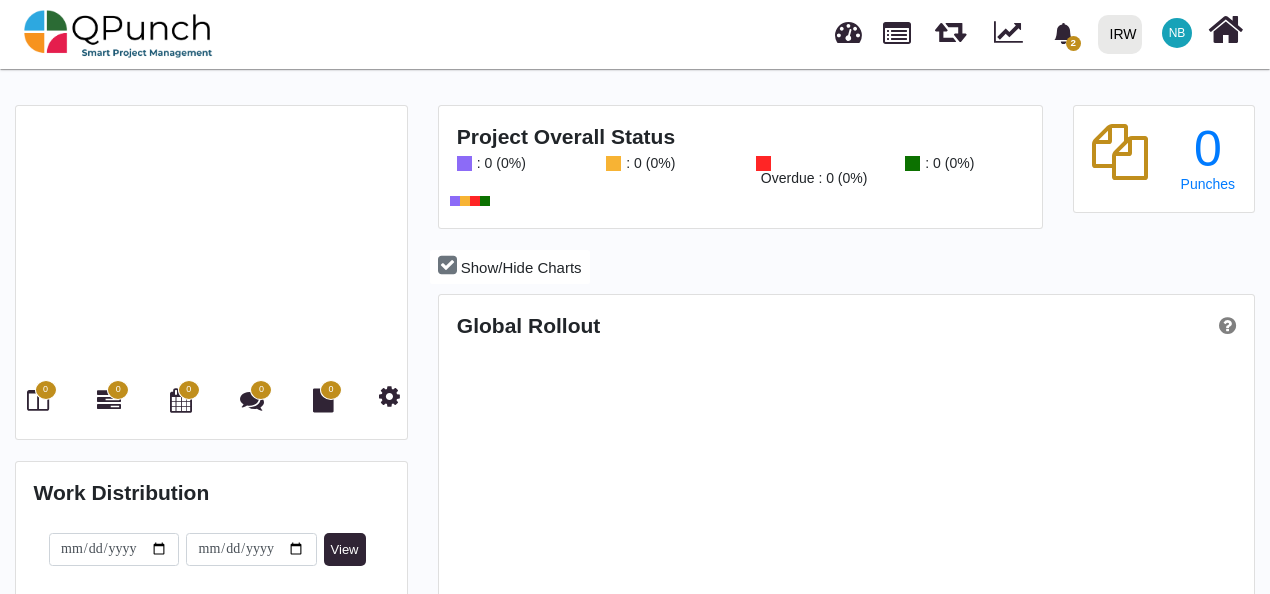 scroll, scrollTop: 999744, scrollLeft: 999460, axis: both 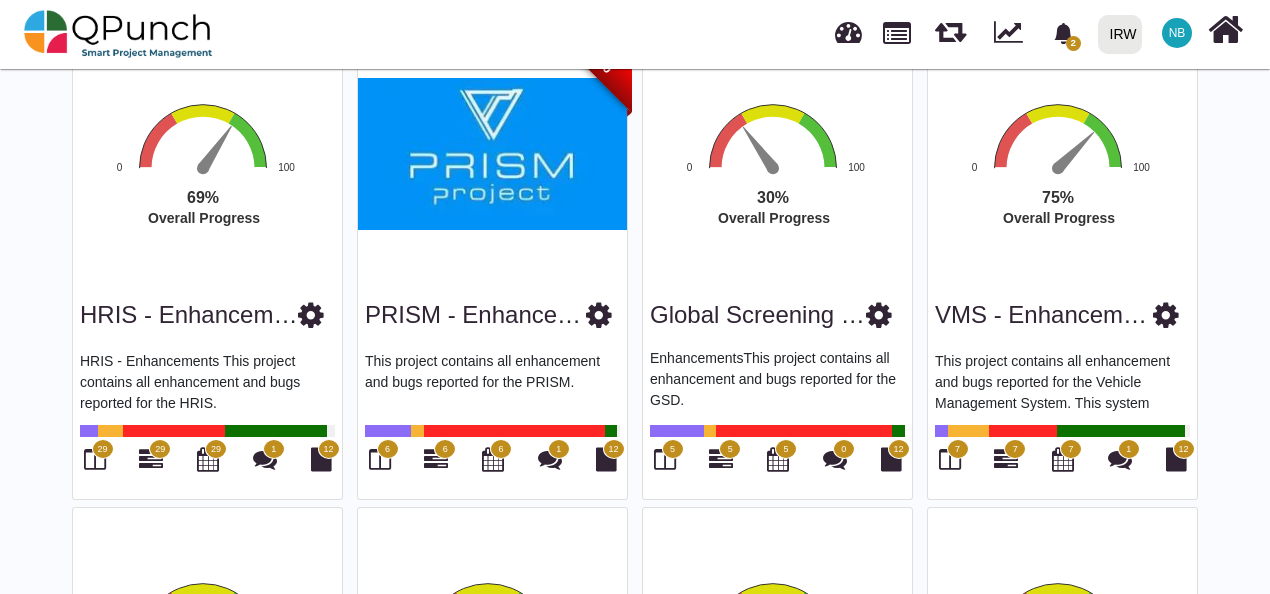click on "7" at bounding box center [957, 450] 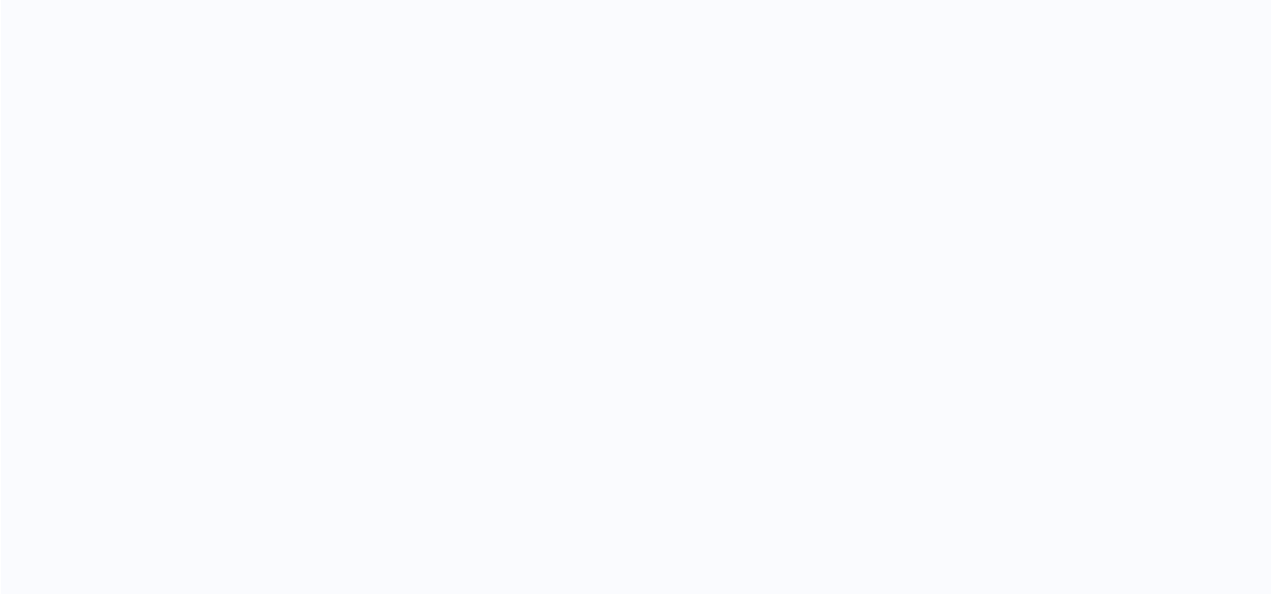 scroll, scrollTop: 0, scrollLeft: 0, axis: both 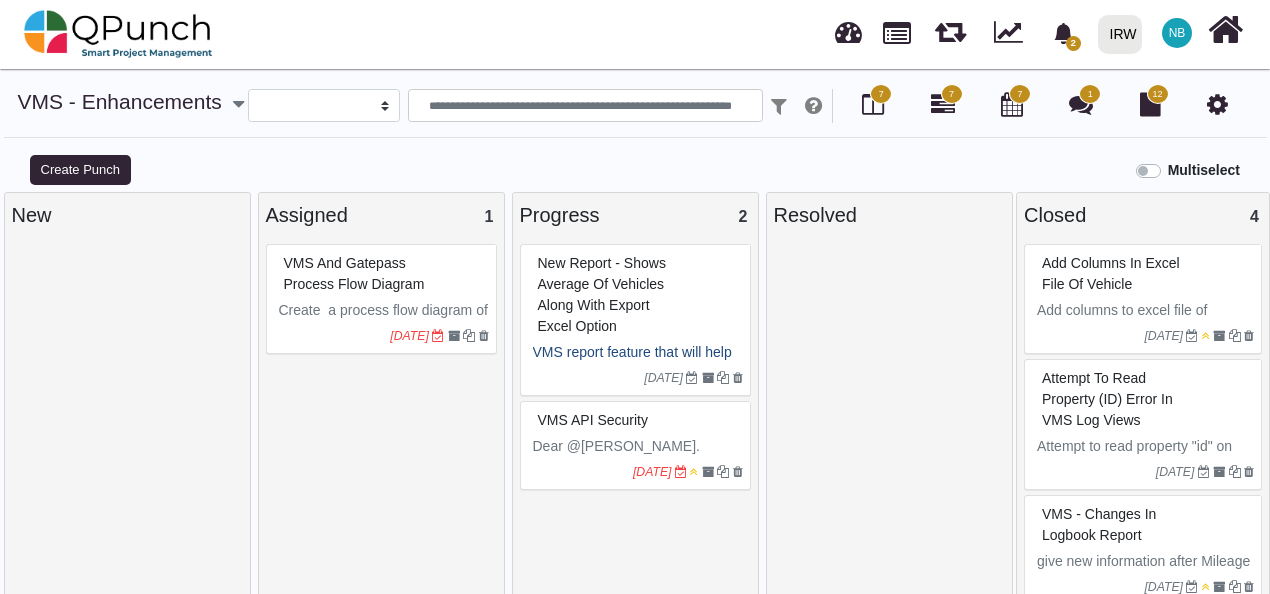 select 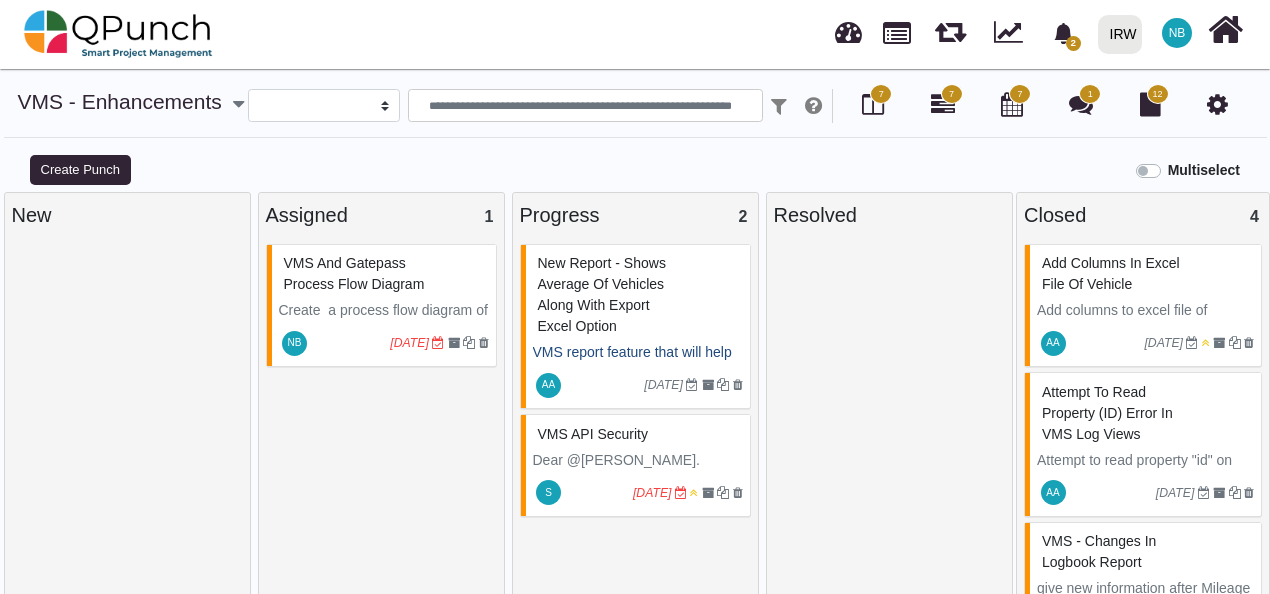click on "VMS and Gatepass Process Flow Diagram" at bounding box center [354, 273] 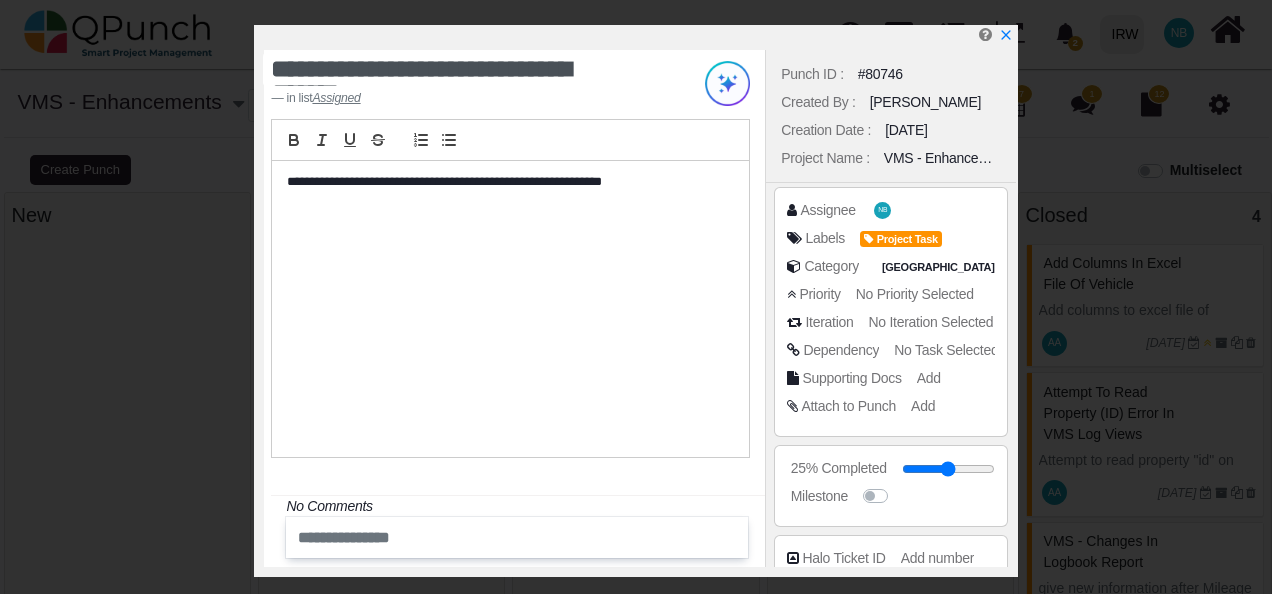 type 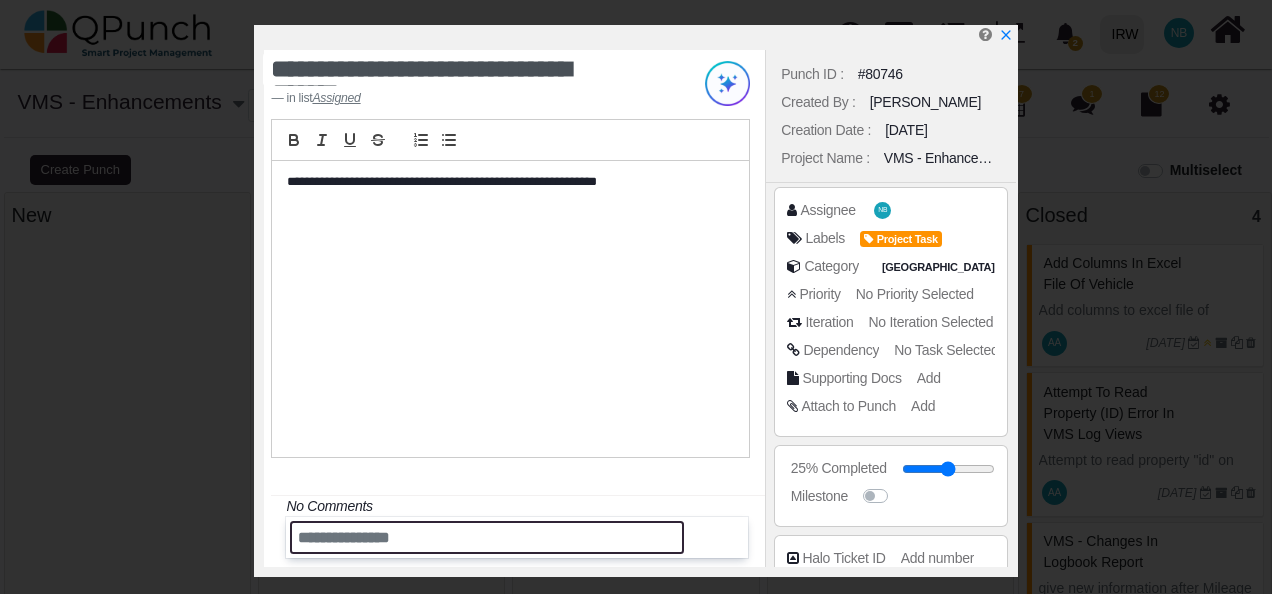 click at bounding box center (487, 537) 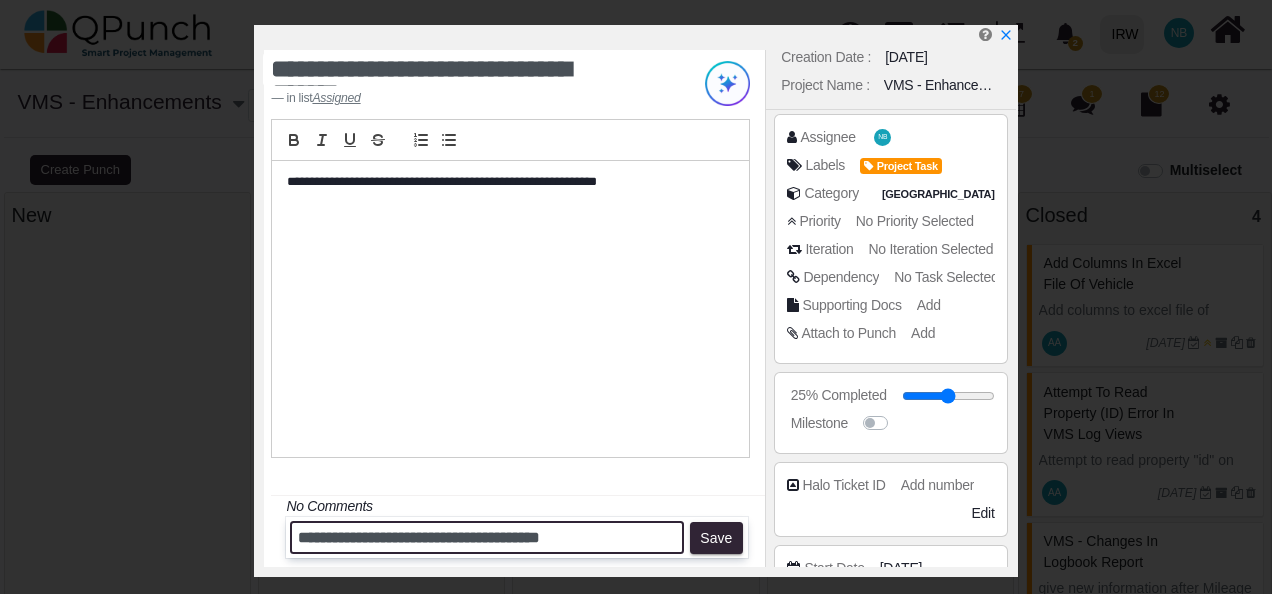 scroll, scrollTop: 100, scrollLeft: 0, axis: vertical 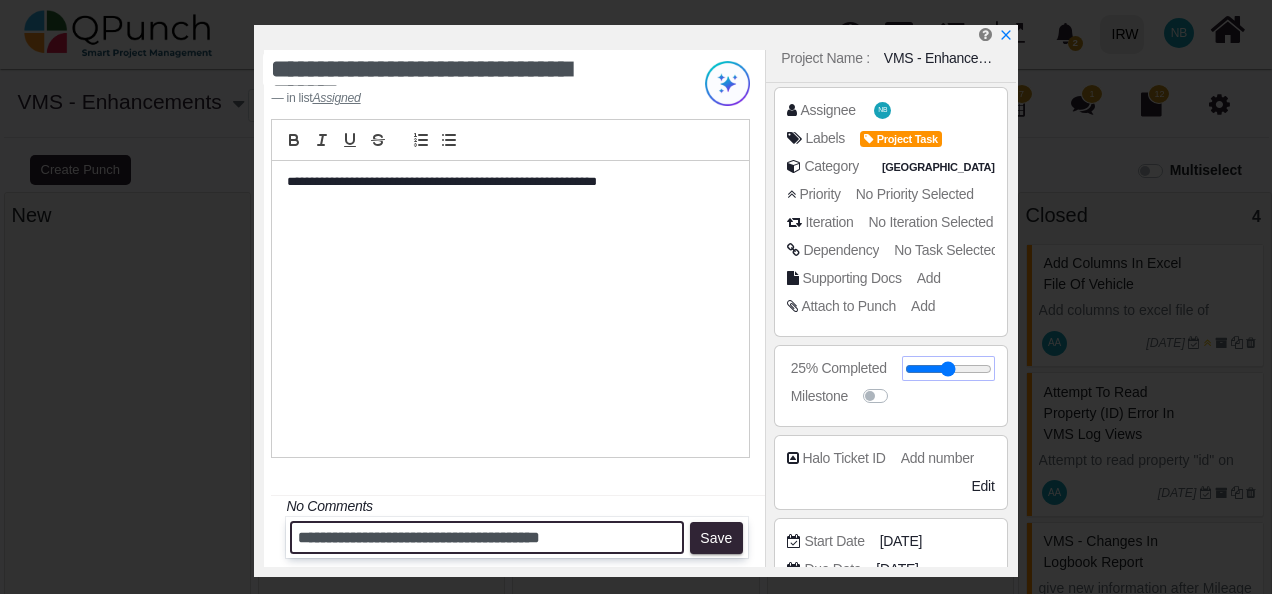 type on "**********" 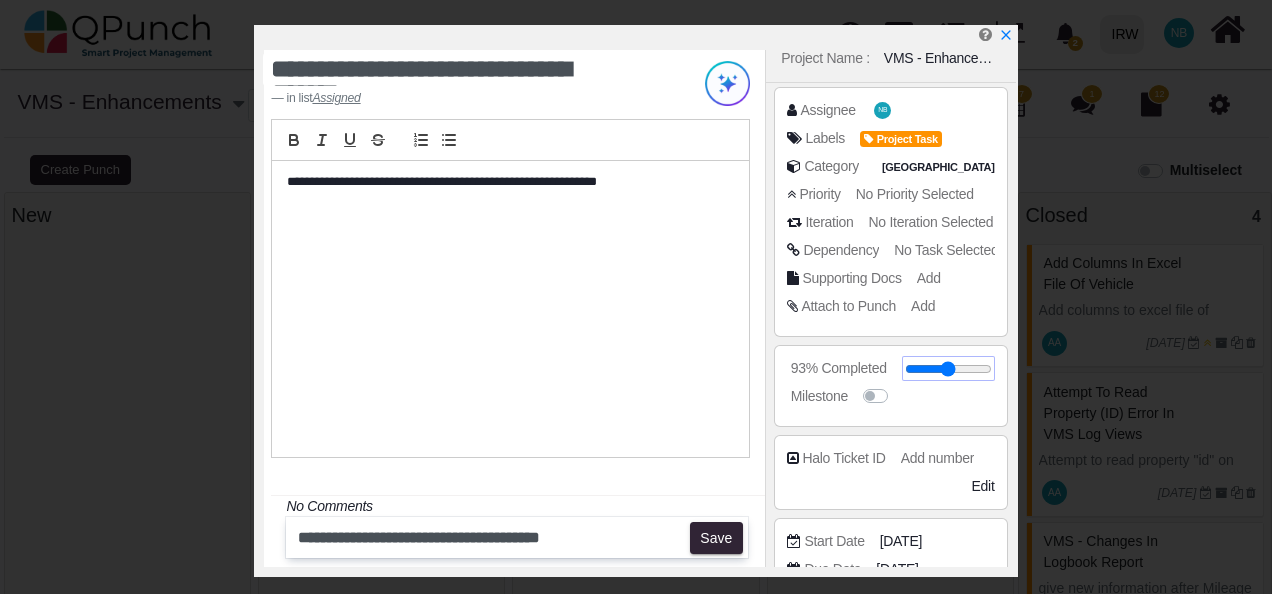 drag, startPoint x: 926, startPoint y: 367, endPoint x: 977, endPoint y: 368, distance: 51.009804 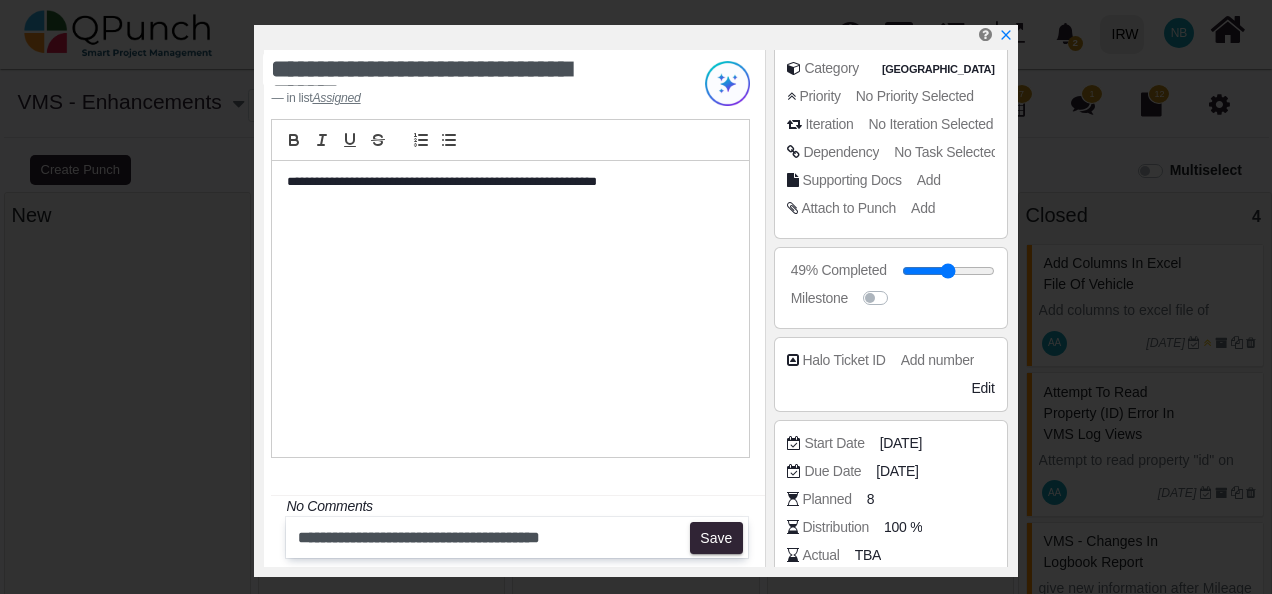 scroll, scrollTop: 200, scrollLeft: 0, axis: vertical 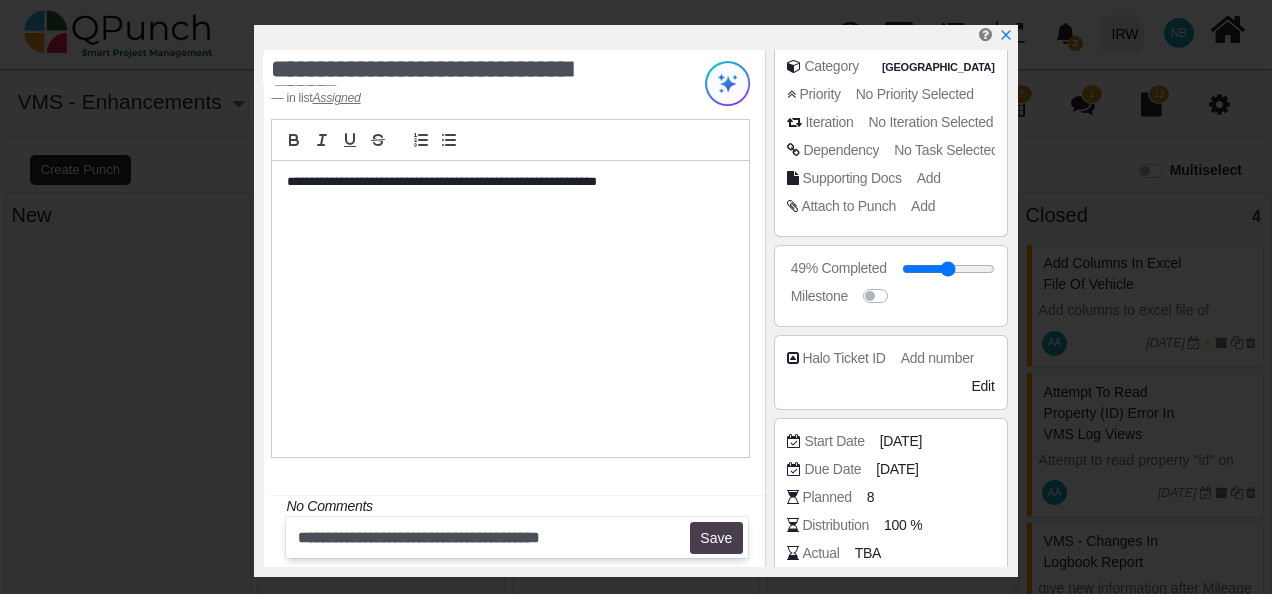 click on "Save" at bounding box center (716, 538) 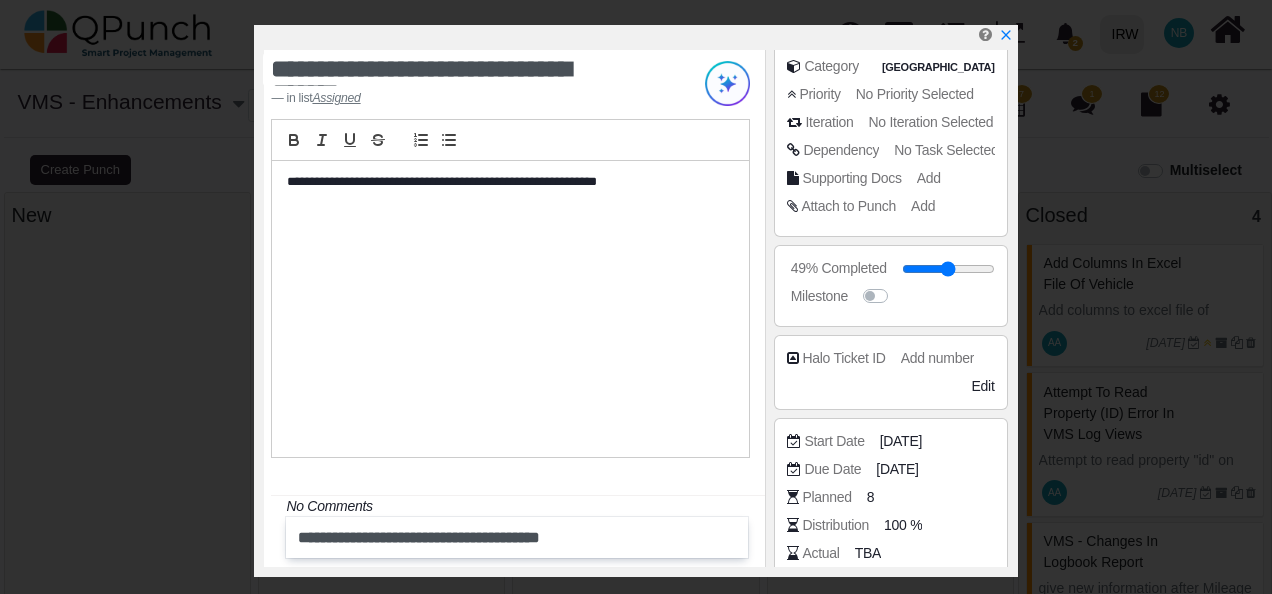 type 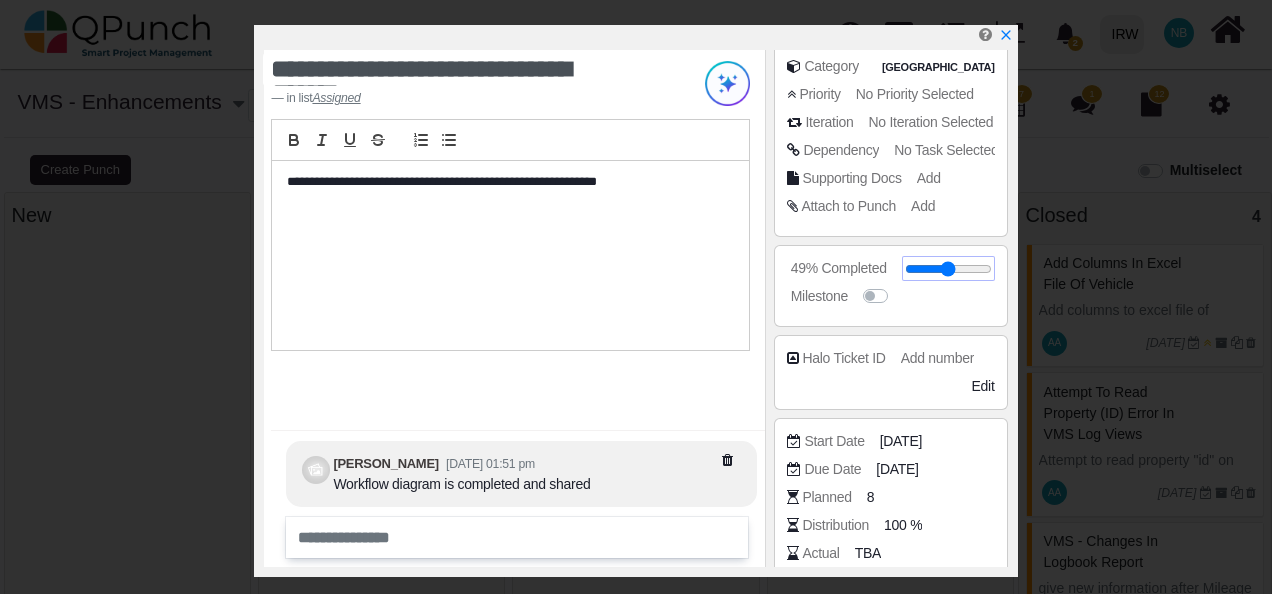 click at bounding box center [948, 269] 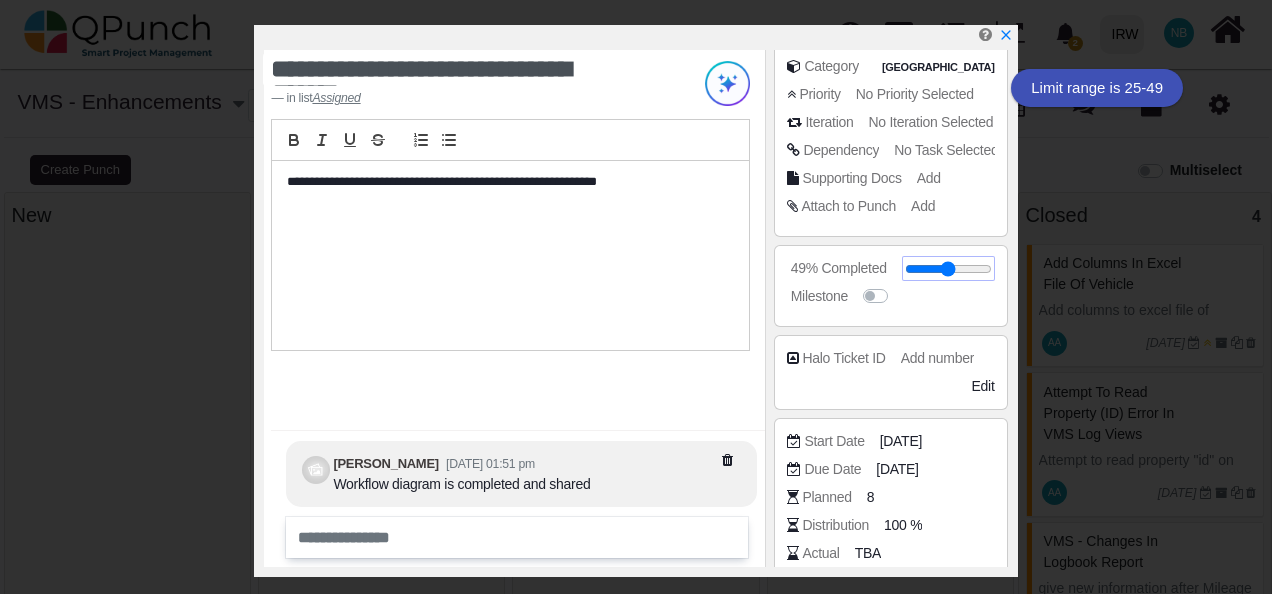 click at bounding box center (948, 269) 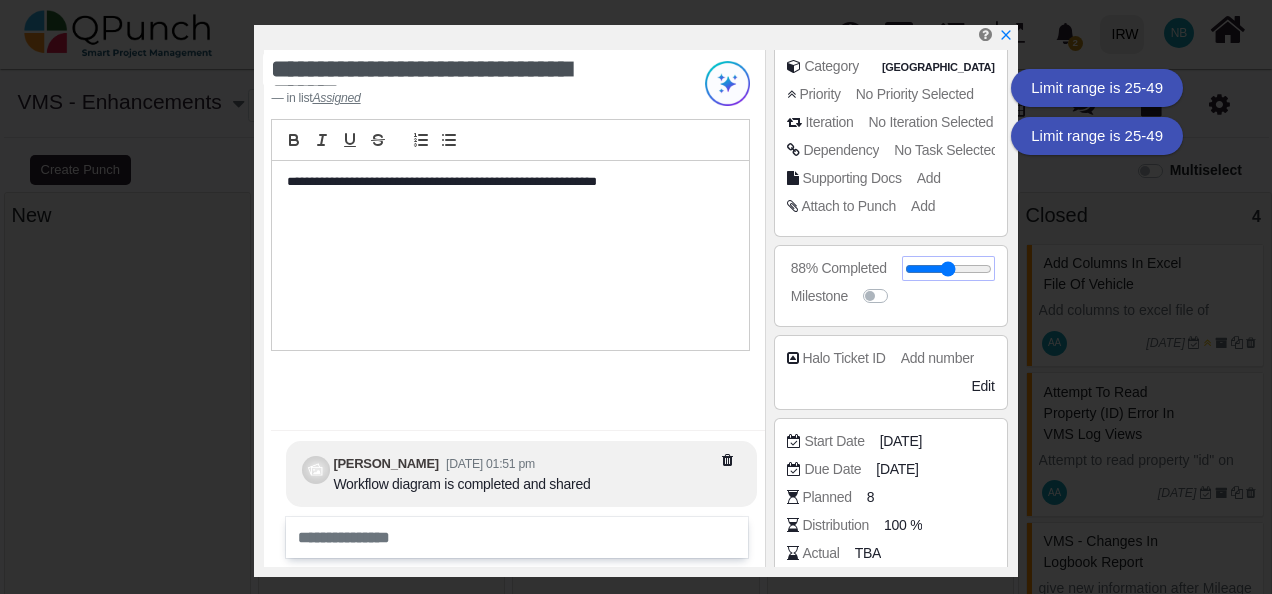 click at bounding box center [948, 269] 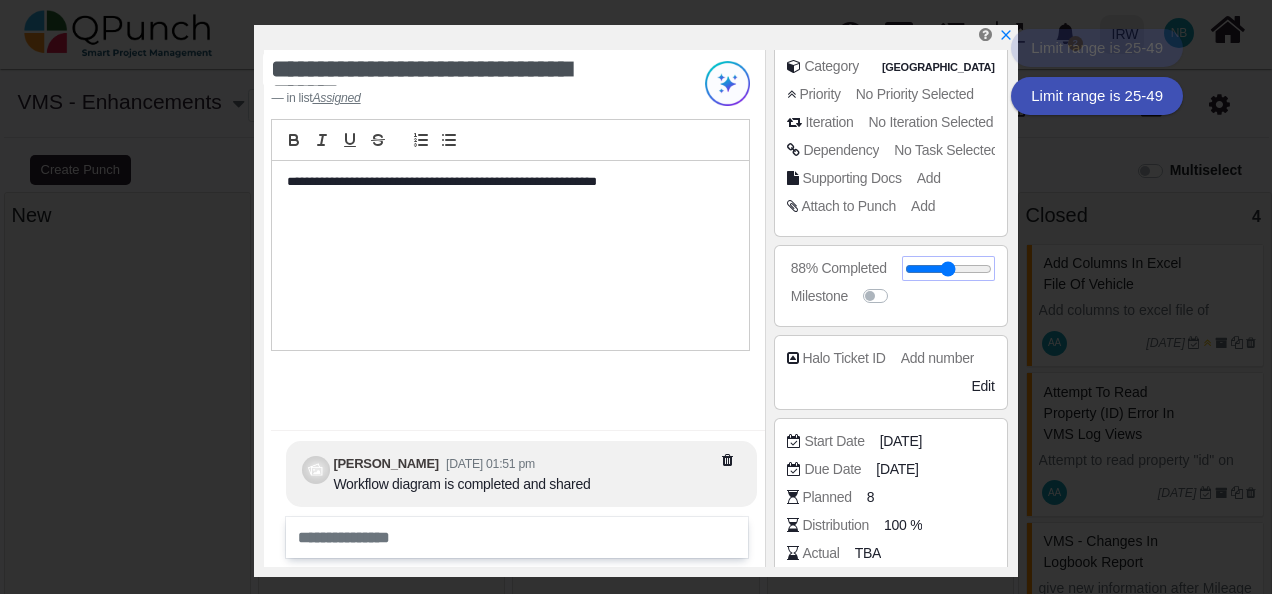 click at bounding box center (948, 269) 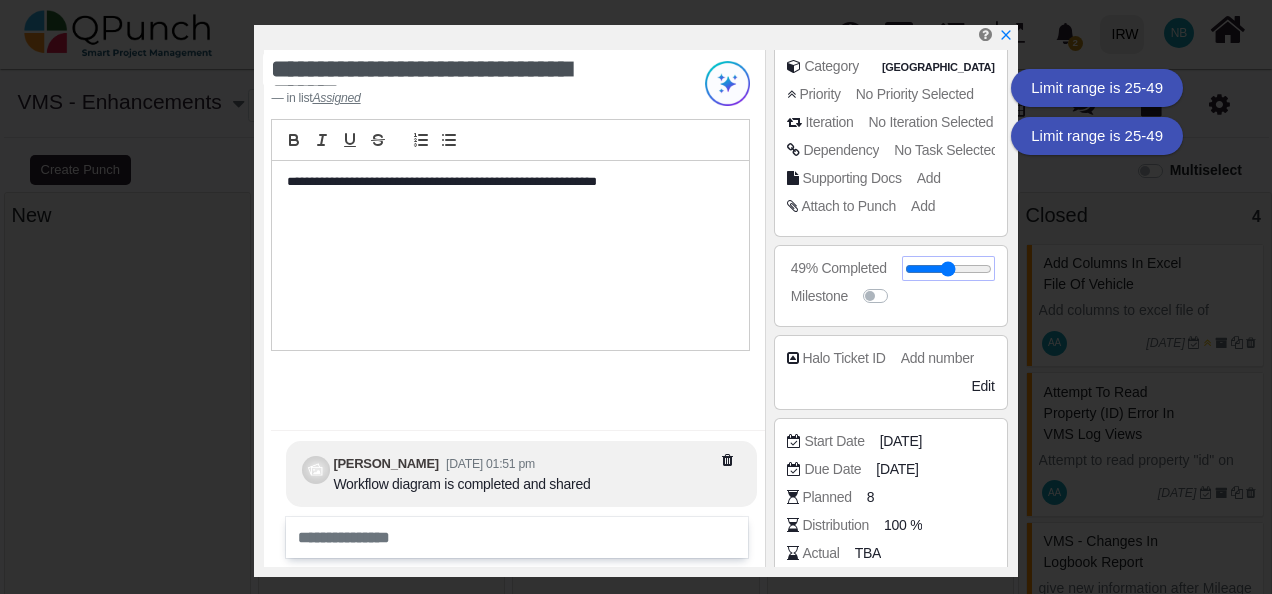 click at bounding box center [948, 269] 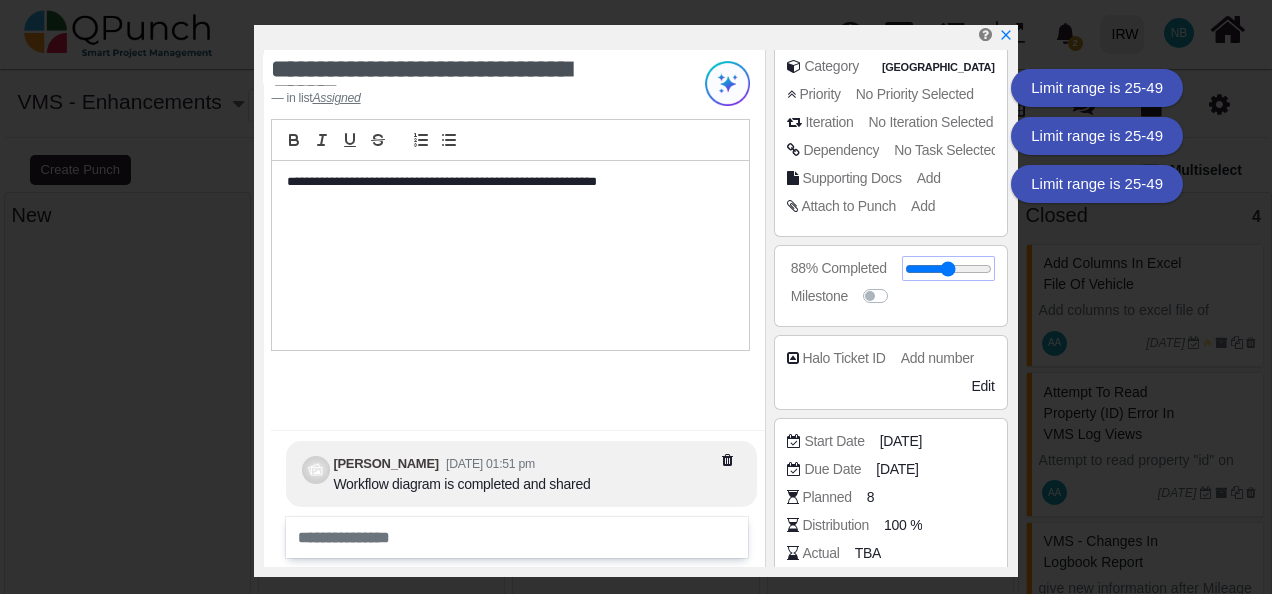 click at bounding box center (948, 269) 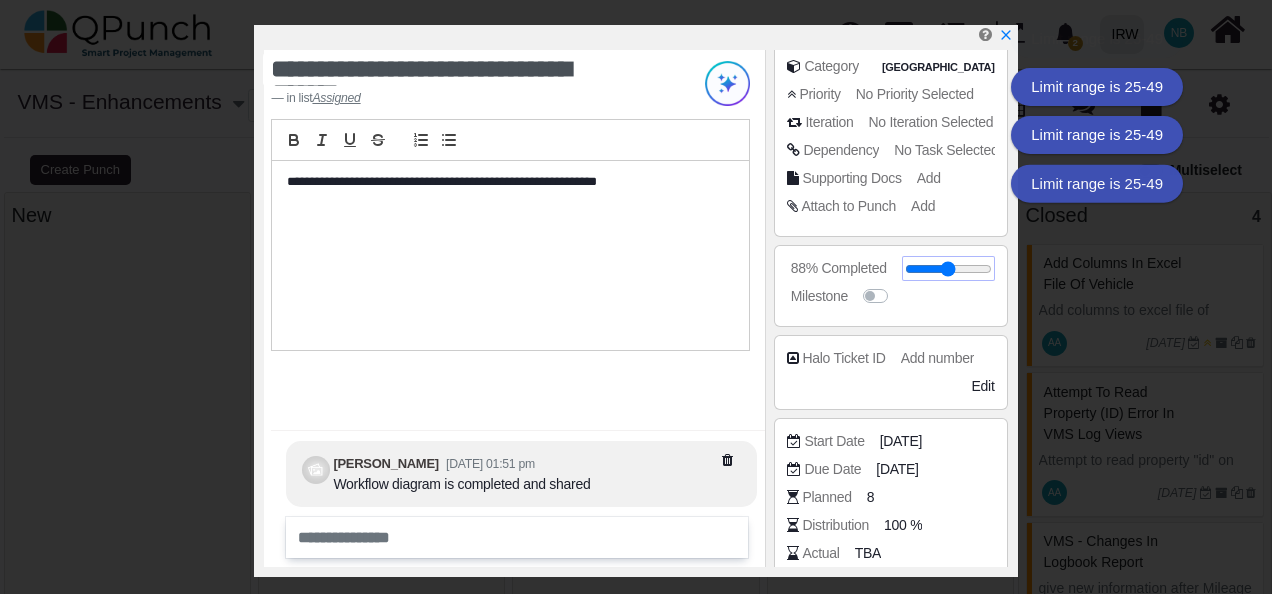 click at bounding box center [948, 269] 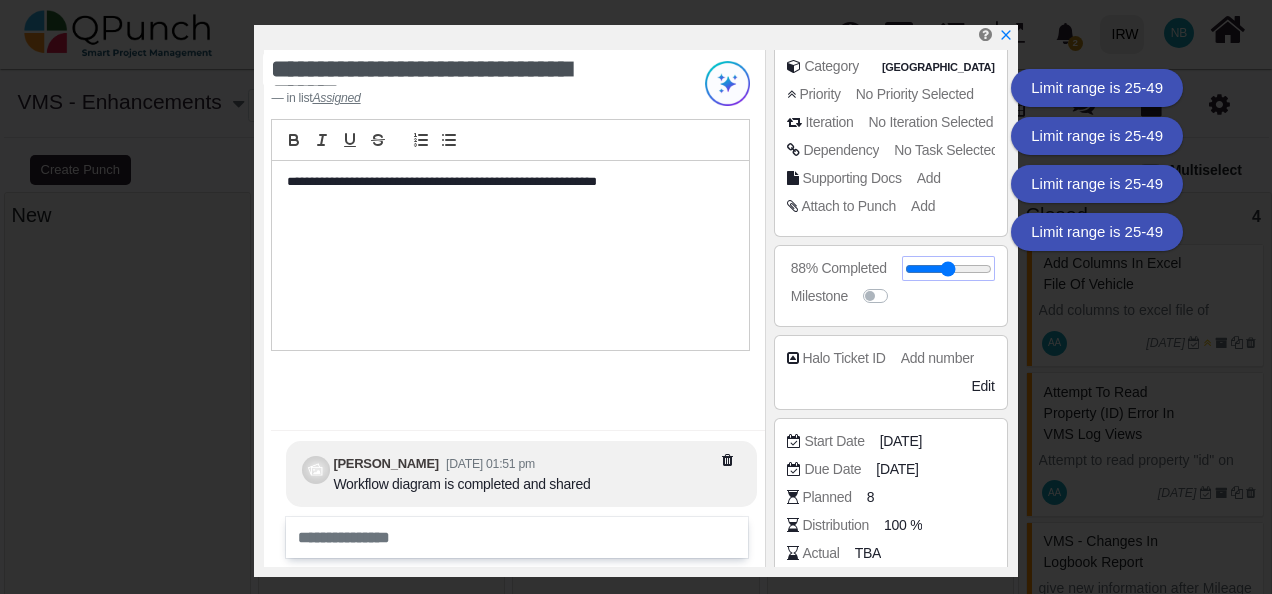 click at bounding box center [948, 269] 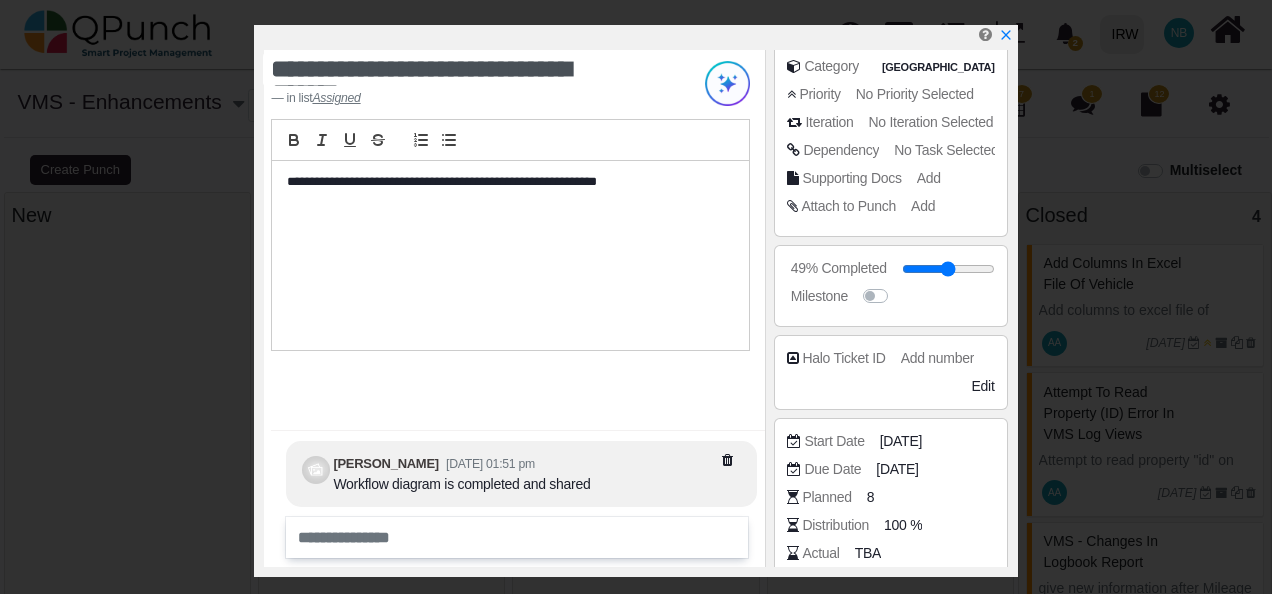 scroll, scrollTop: 300, scrollLeft: 0, axis: vertical 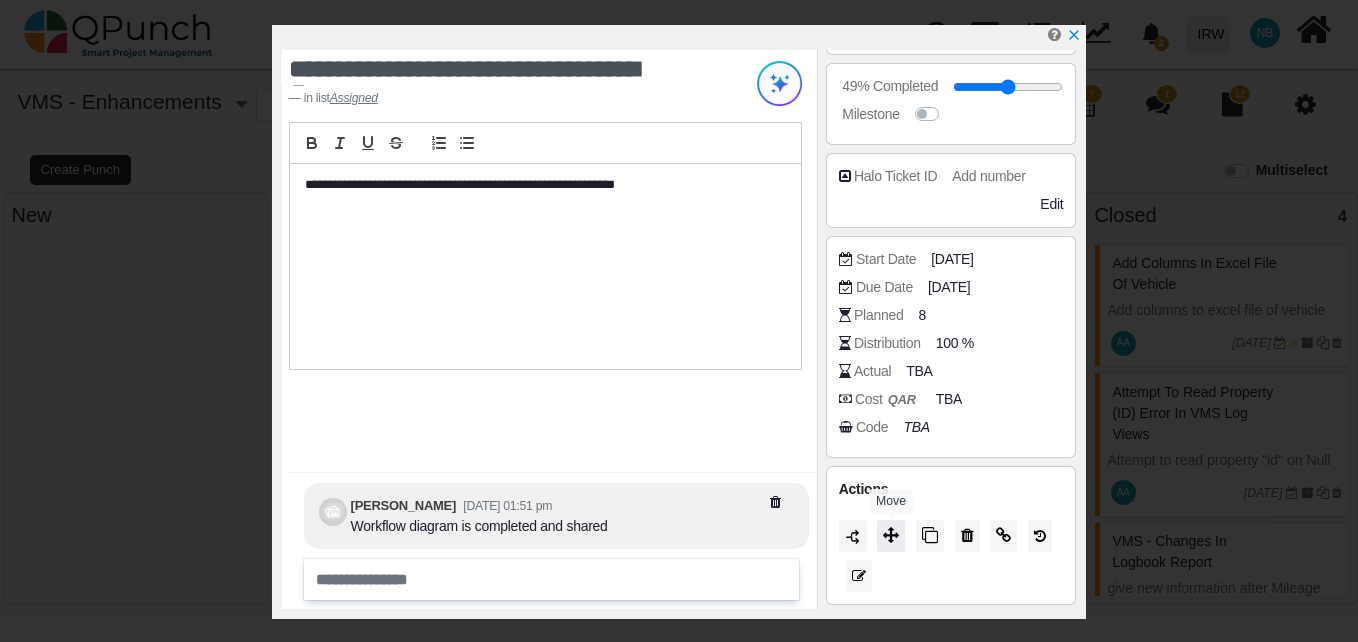 click at bounding box center (891, 535) 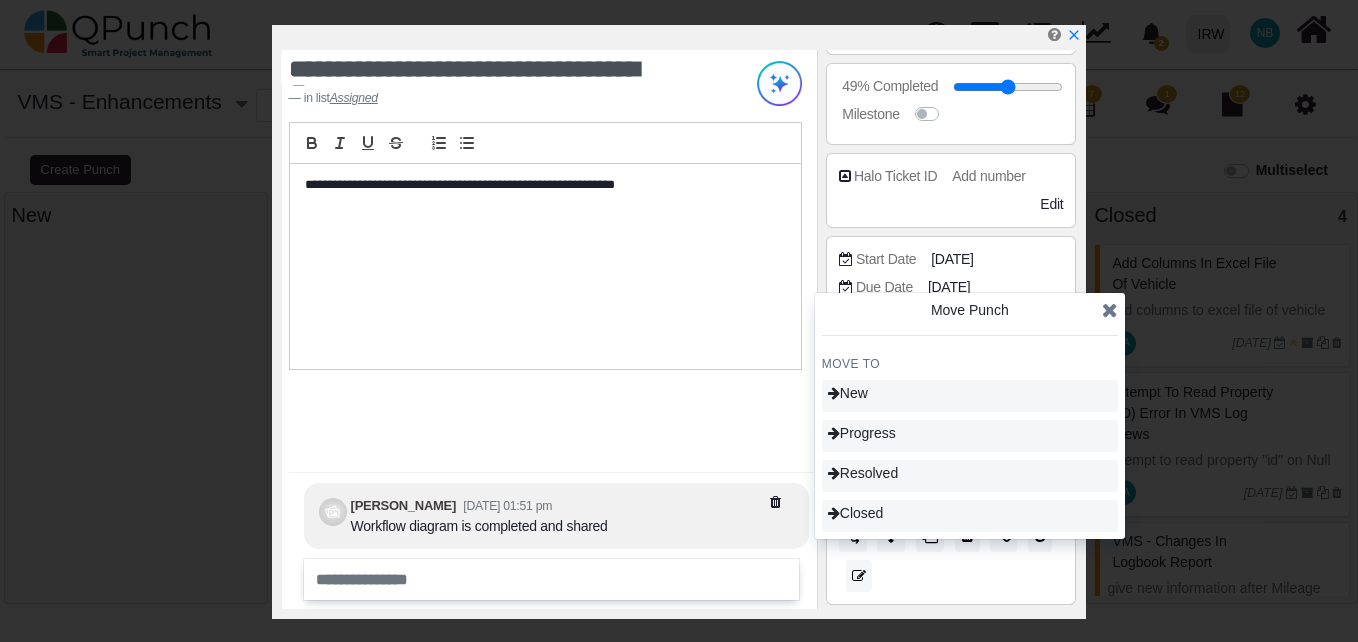click on "**********" at bounding box center (549, 329) 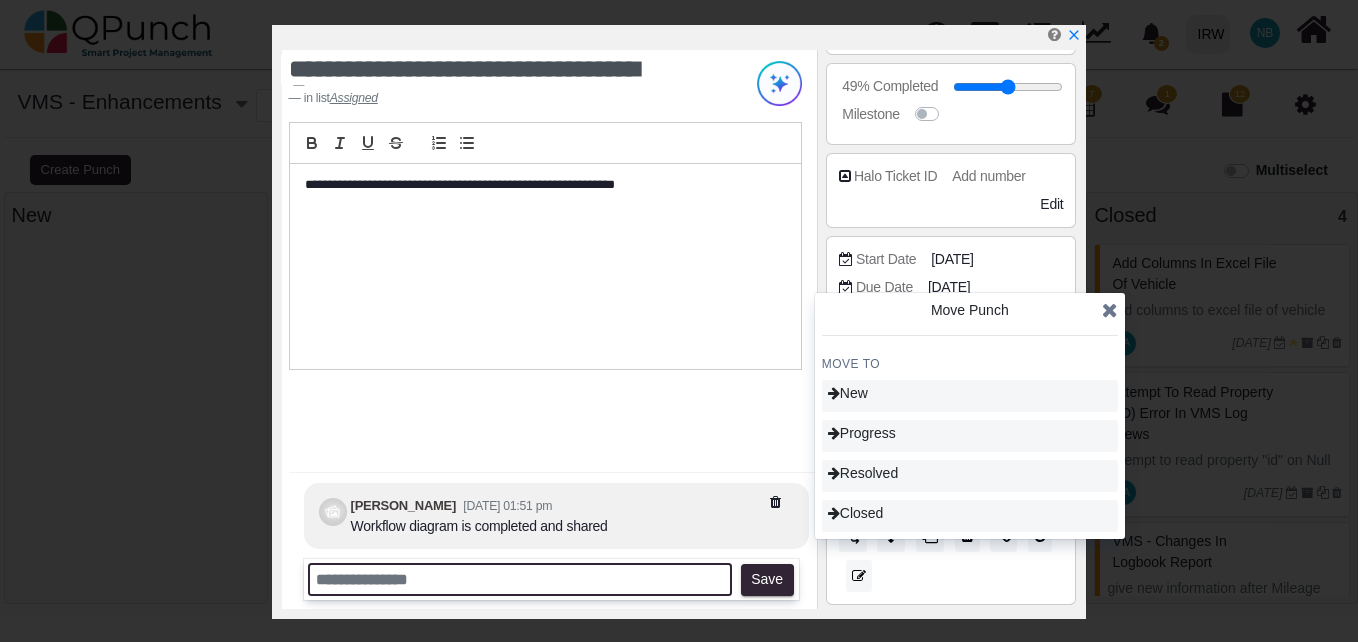 click at bounding box center (520, 579) 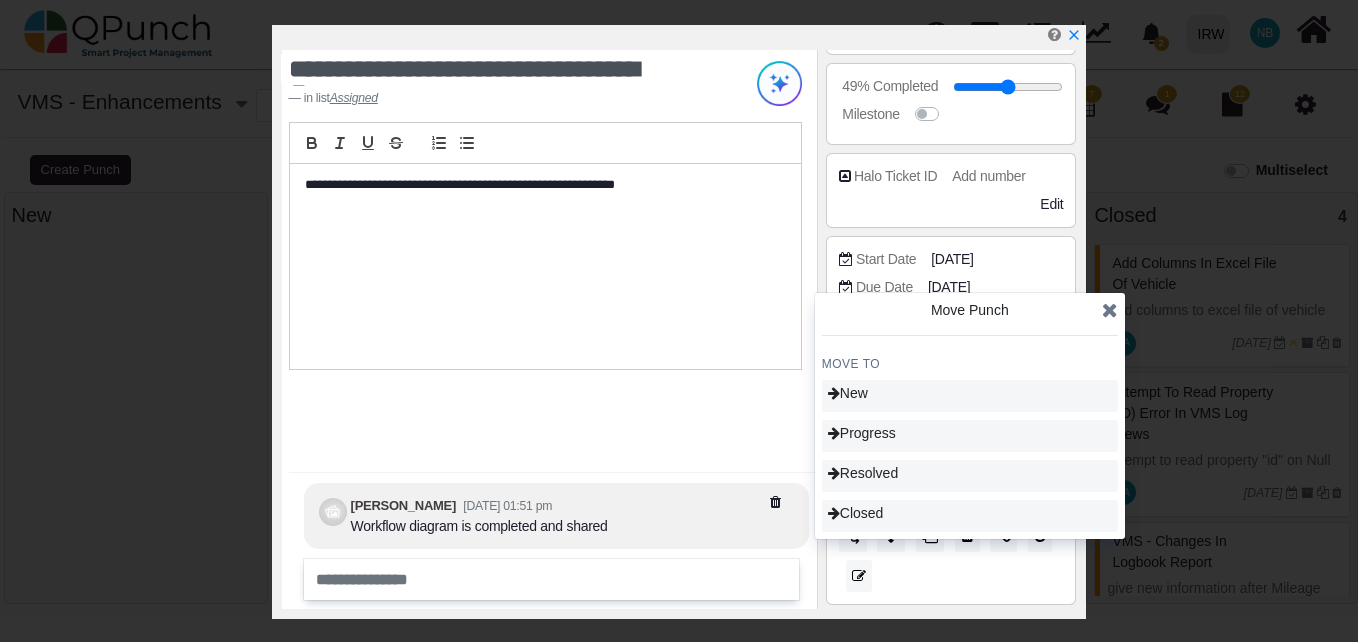 click on "**********" at bounding box center (545, 266) 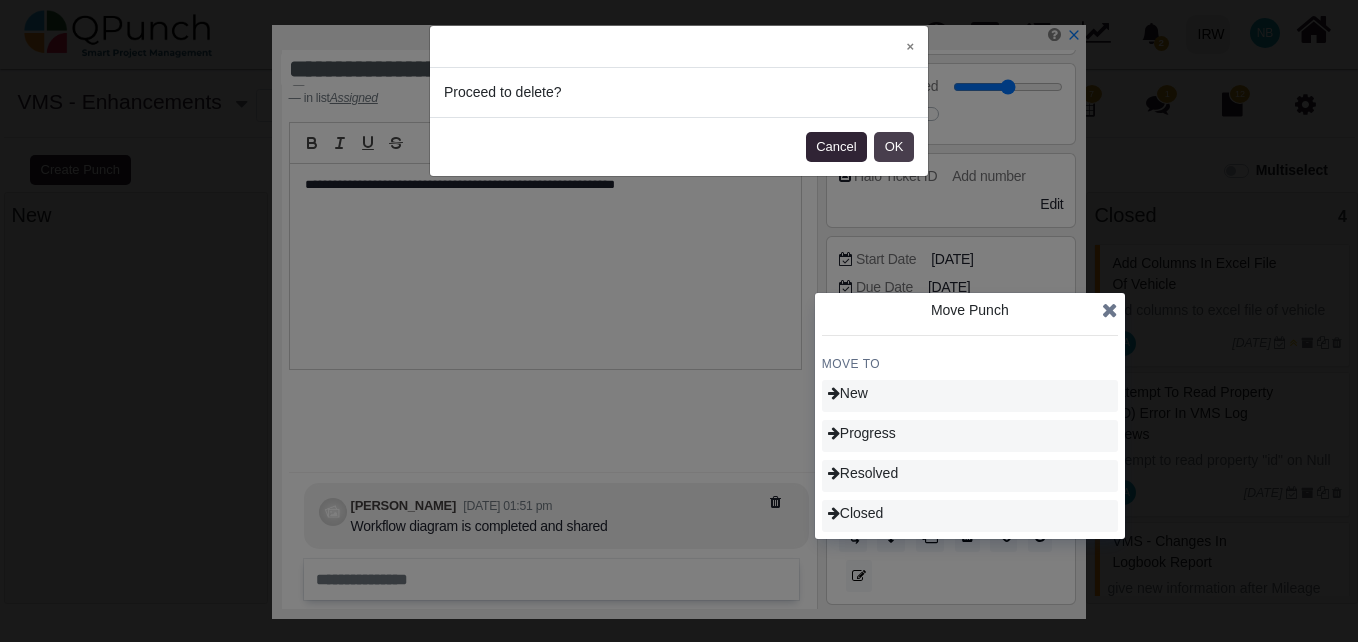 click on "OK" at bounding box center [894, 147] 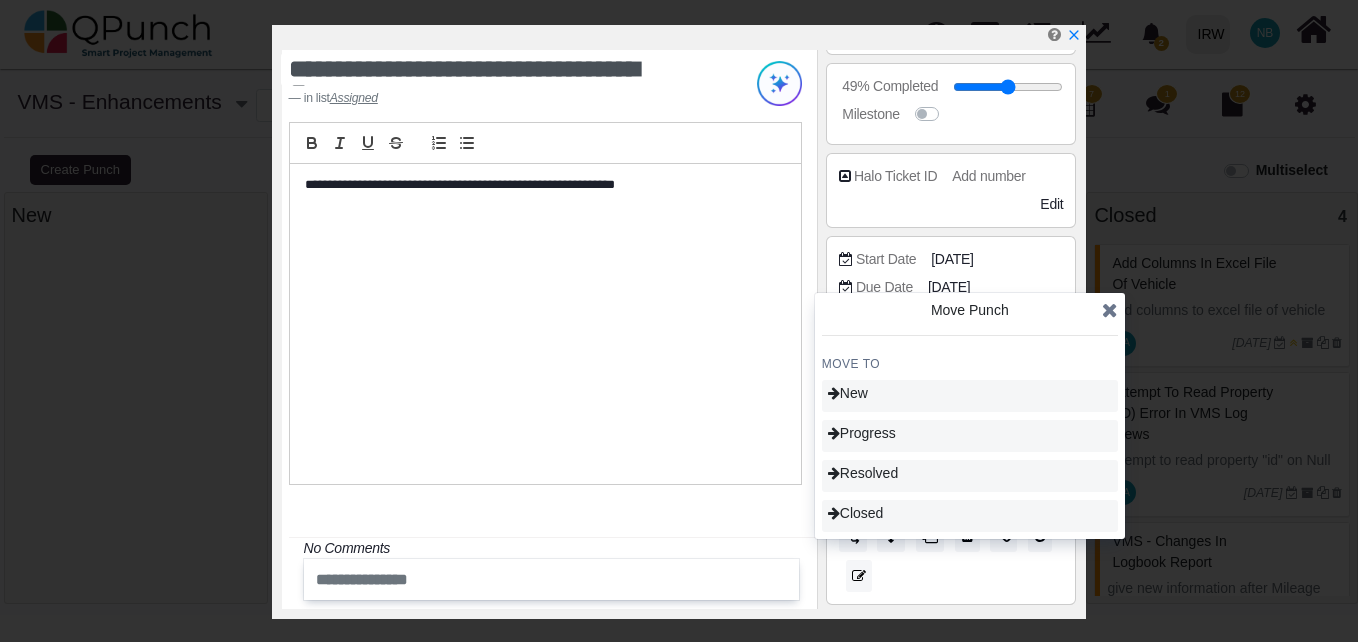click at bounding box center (1110, 310) 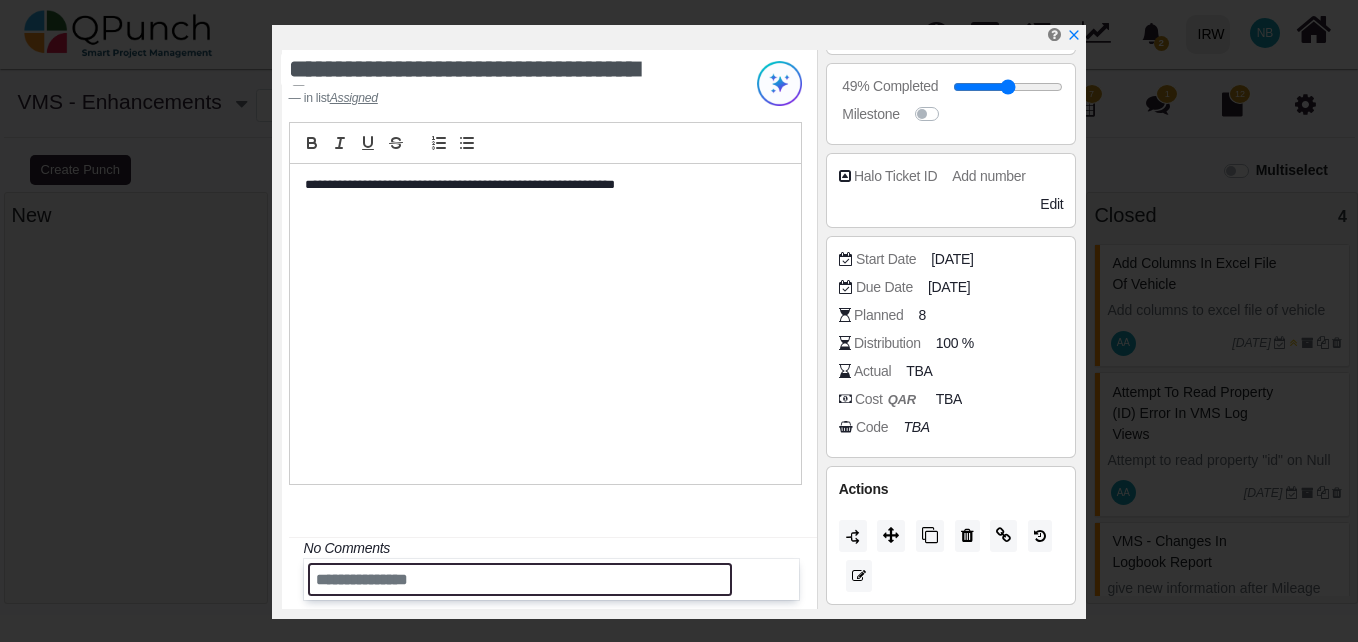 click at bounding box center [520, 579] 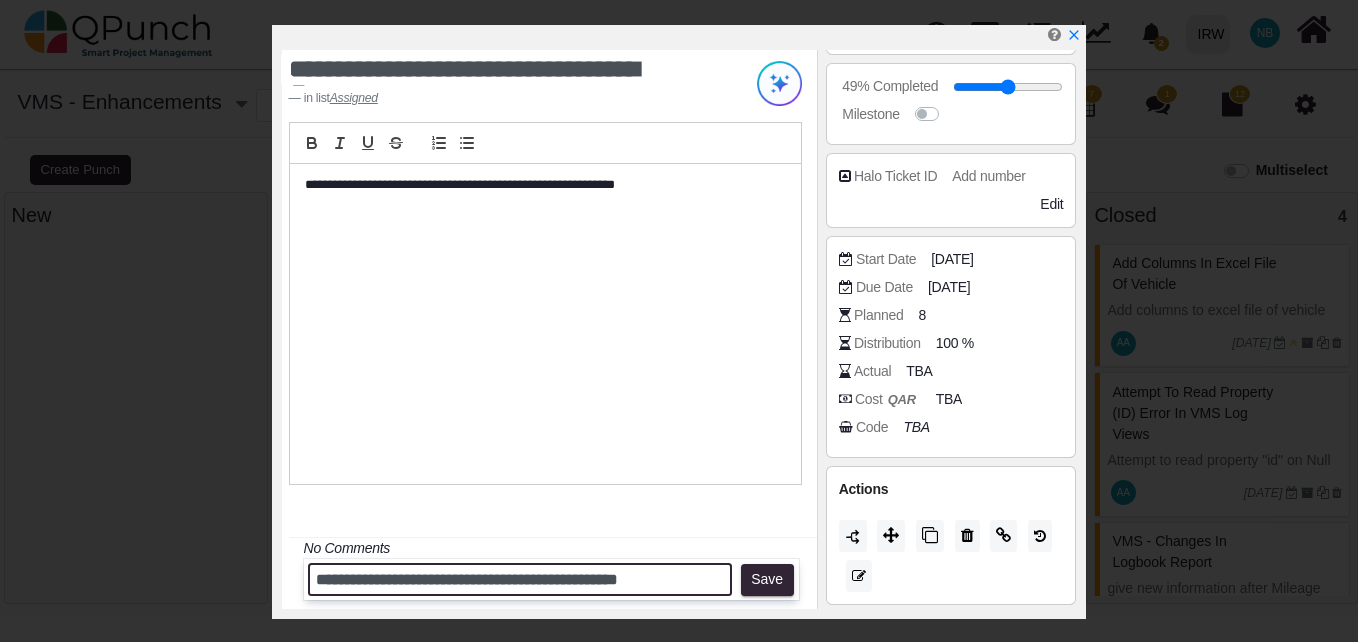 type on "**********" 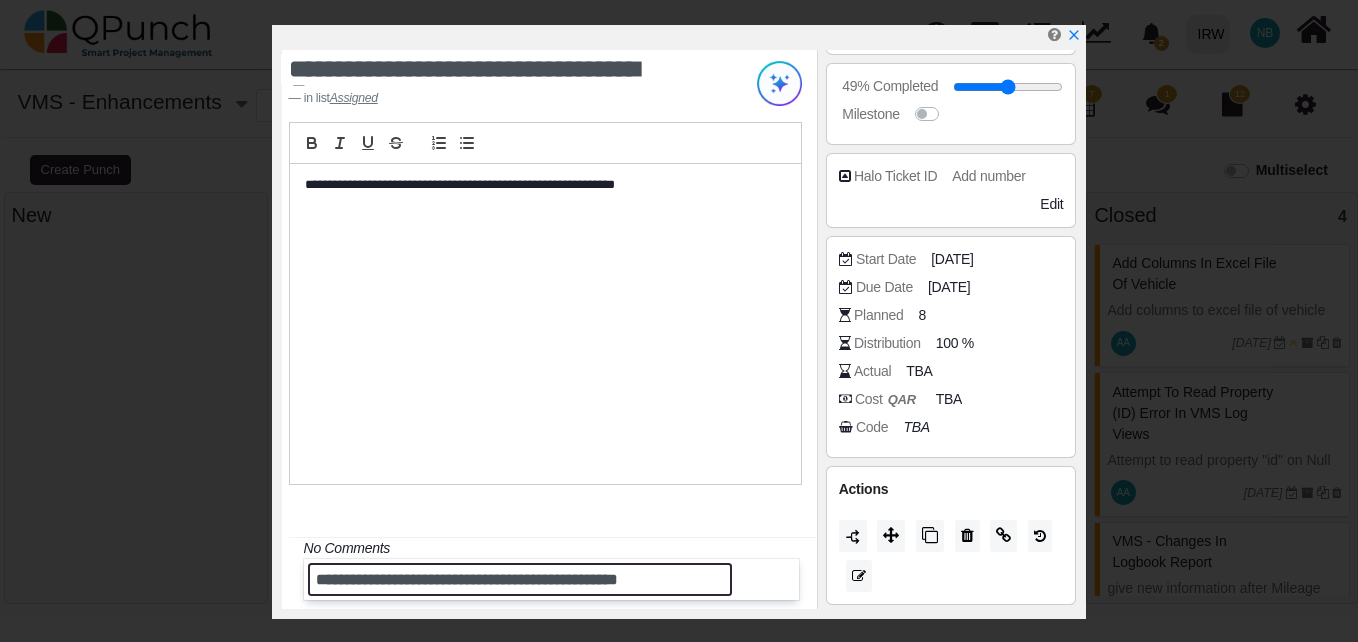 type 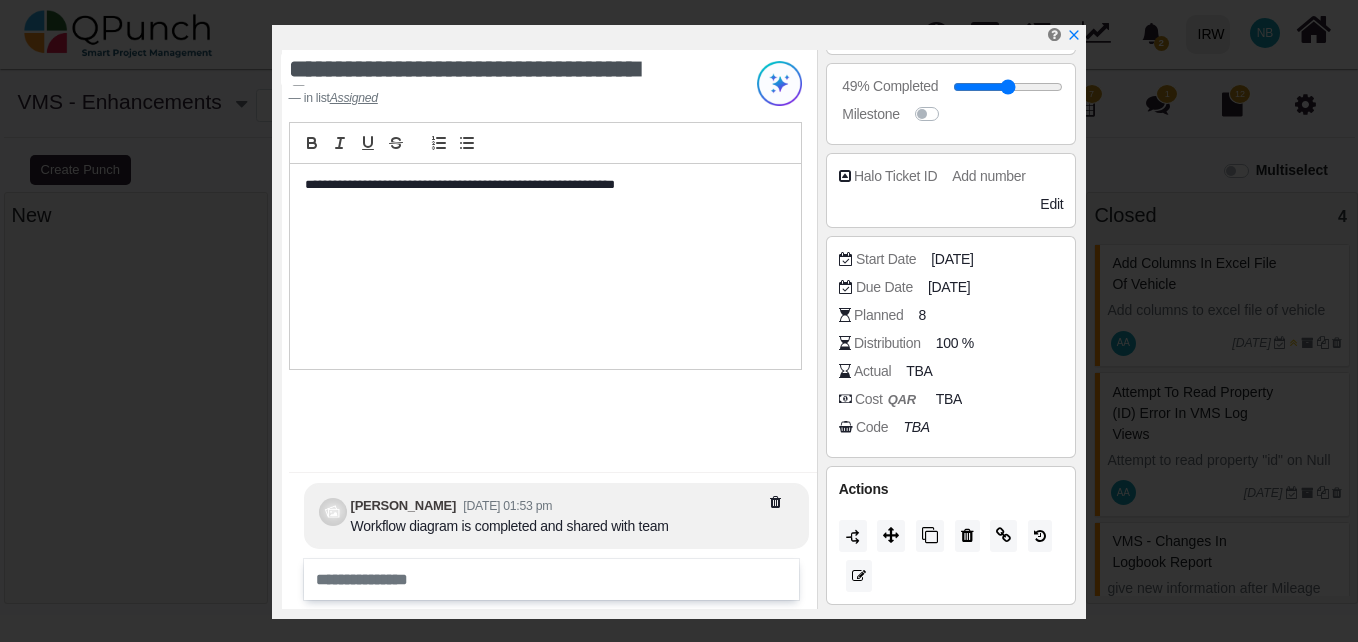click on "**********" at bounding box center [545, 266] 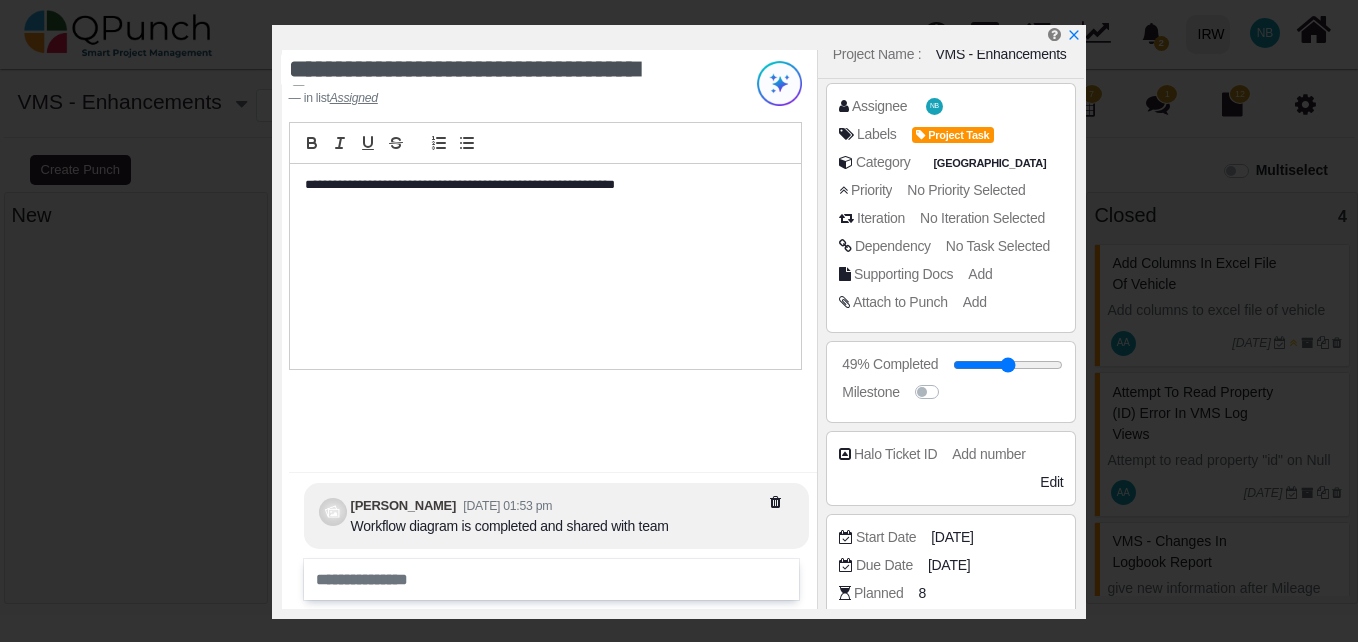scroll, scrollTop: 82, scrollLeft: 0, axis: vertical 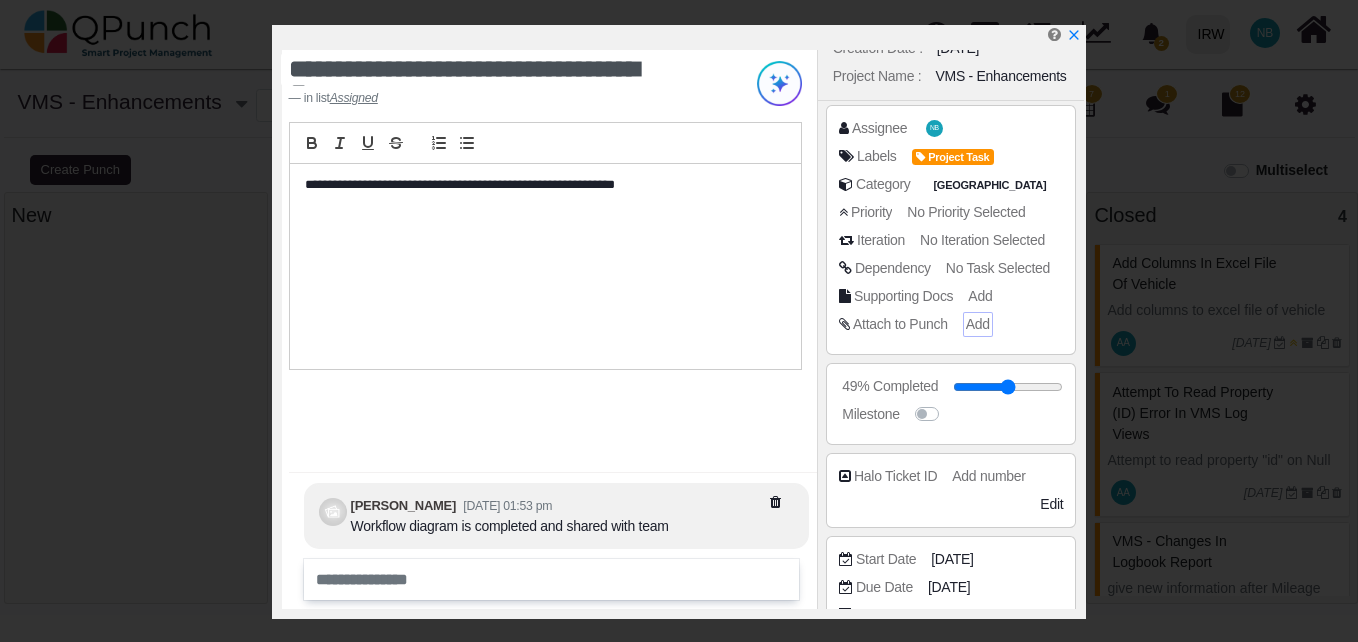 click on "Add" at bounding box center [978, 324] 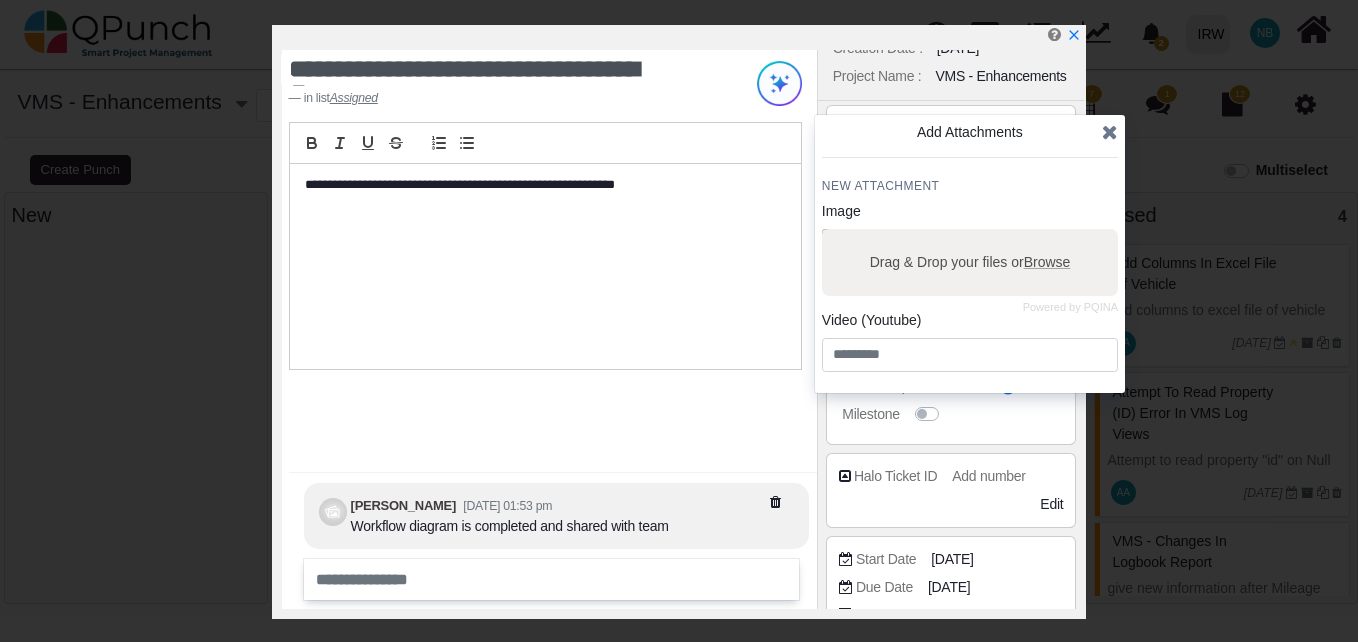 click on "Browse" at bounding box center [1046, 262] 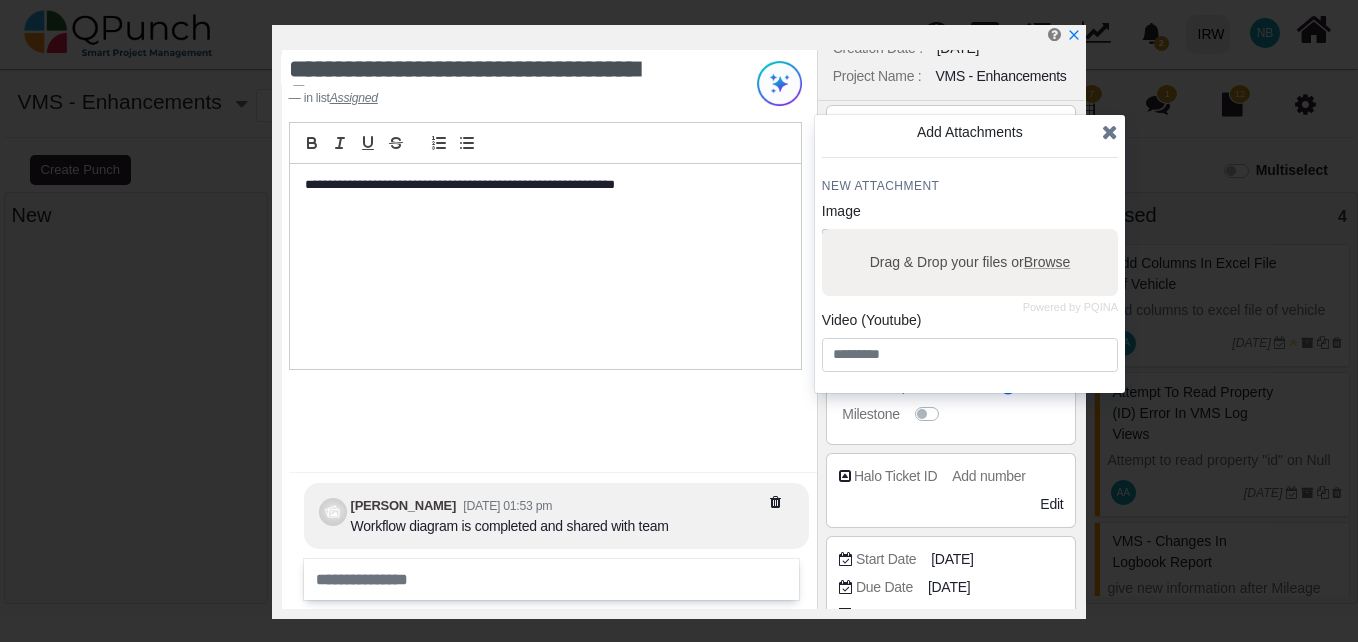 type on "**********" 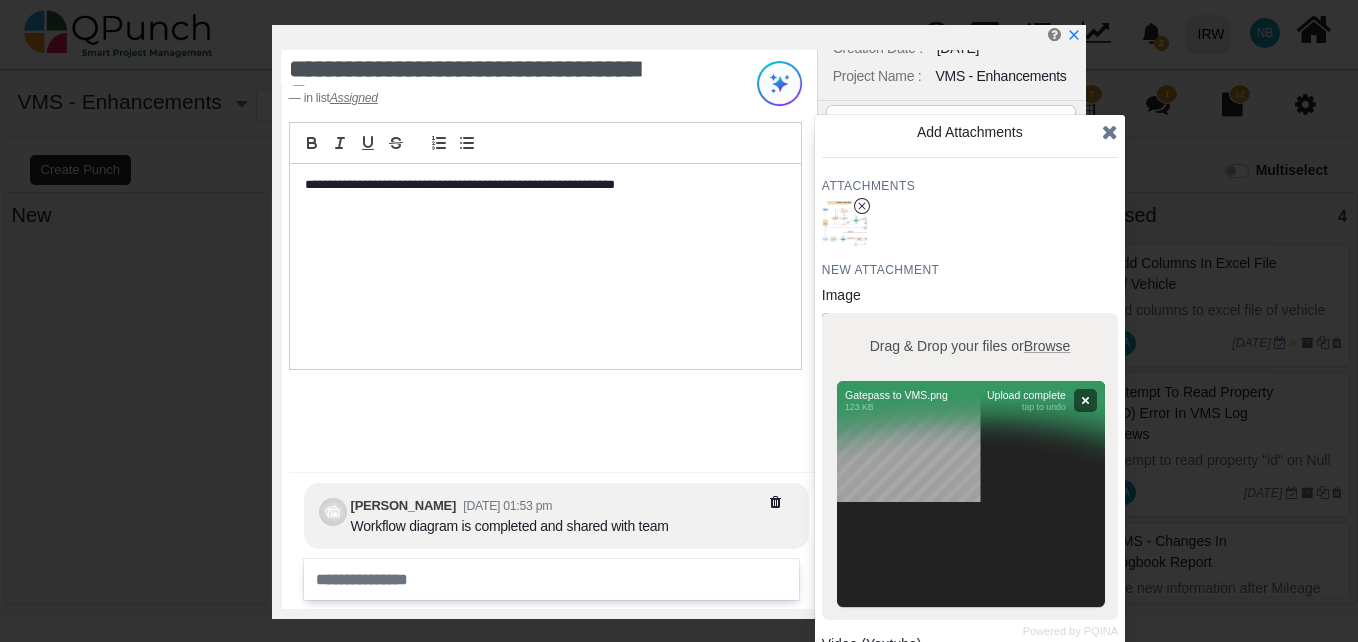 click at bounding box center (1110, 132) 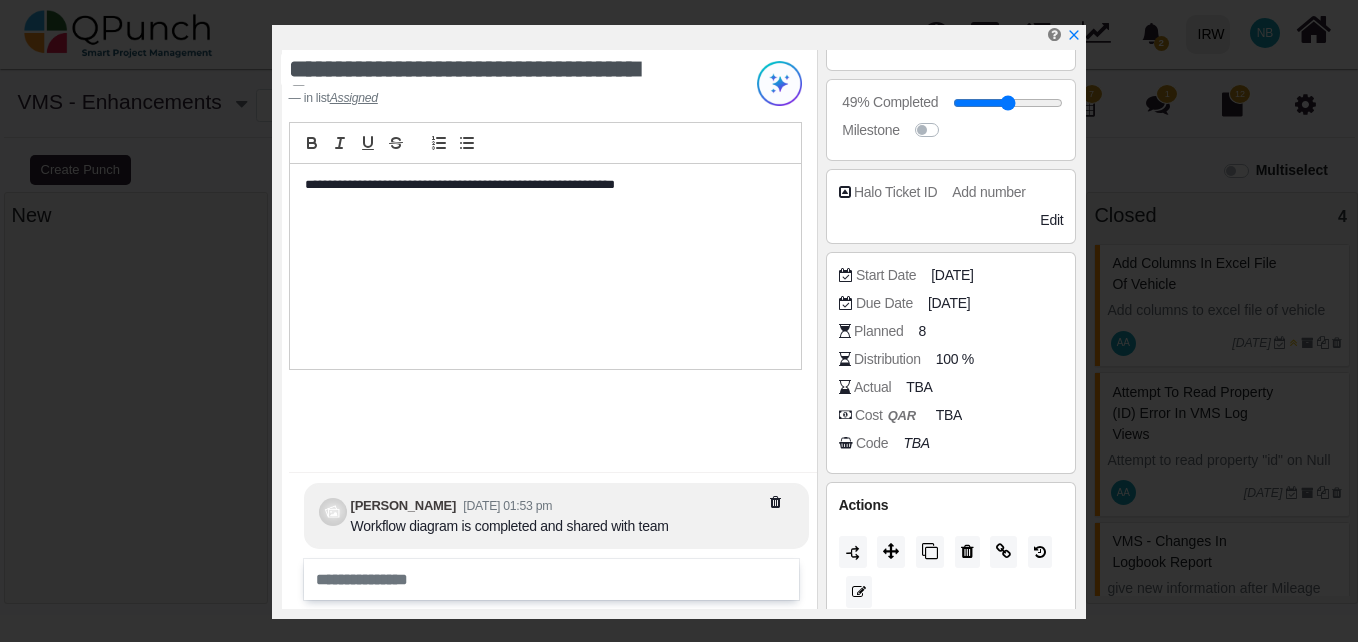 scroll, scrollTop: 618, scrollLeft: 0, axis: vertical 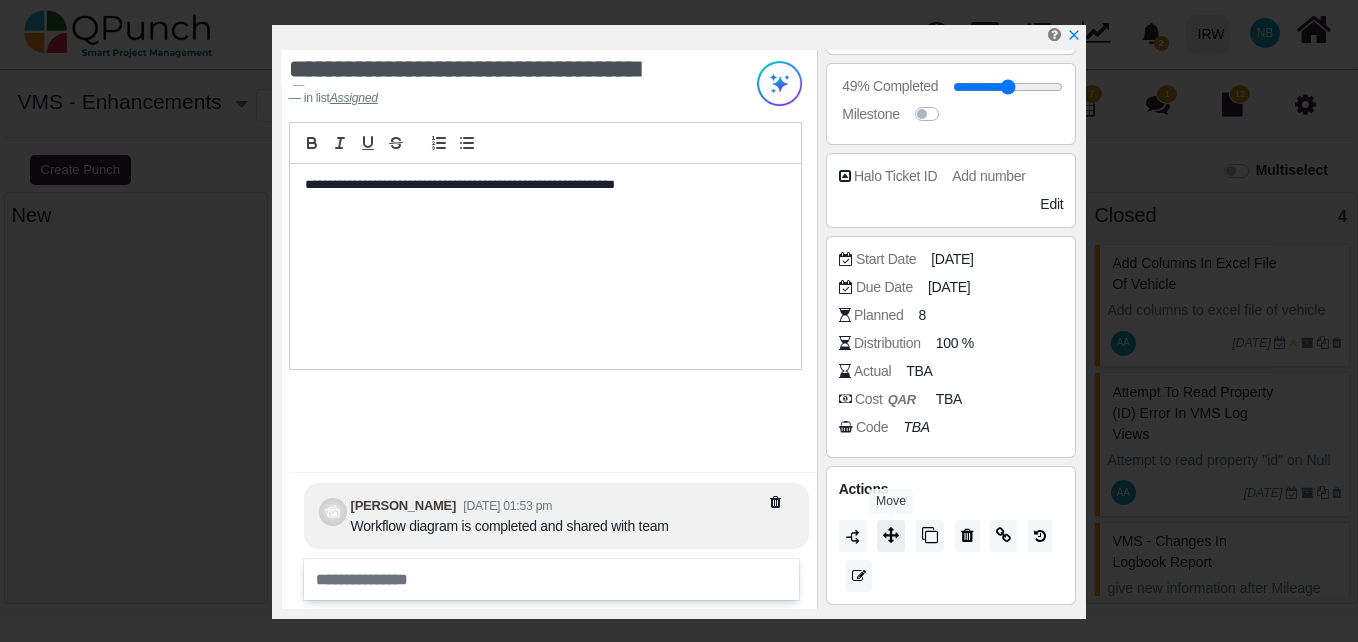 click at bounding box center [891, 535] 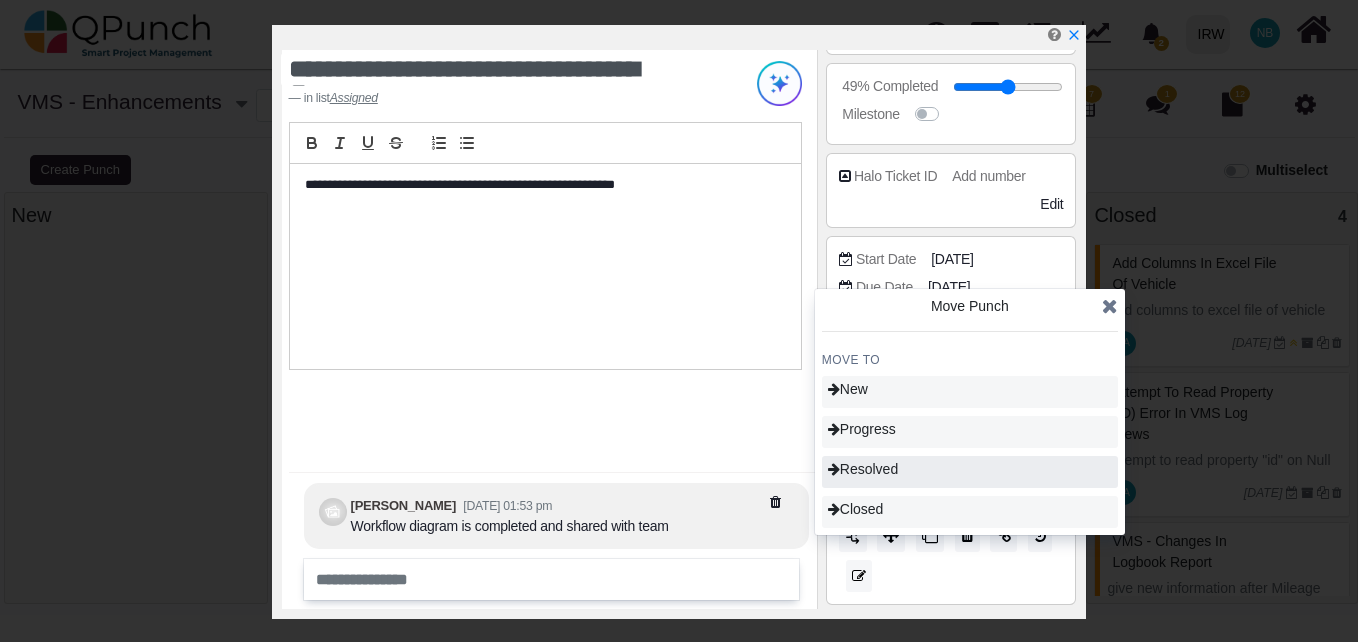 click on "Resolved" at bounding box center [863, 469] 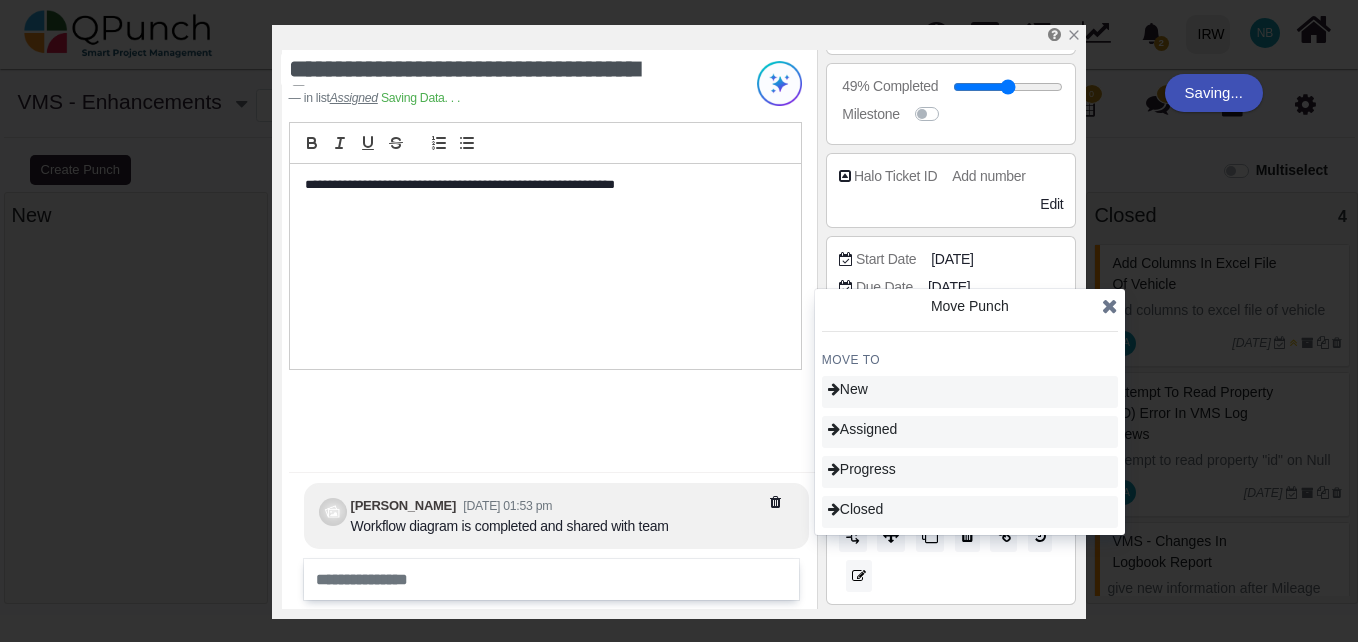 type on "**" 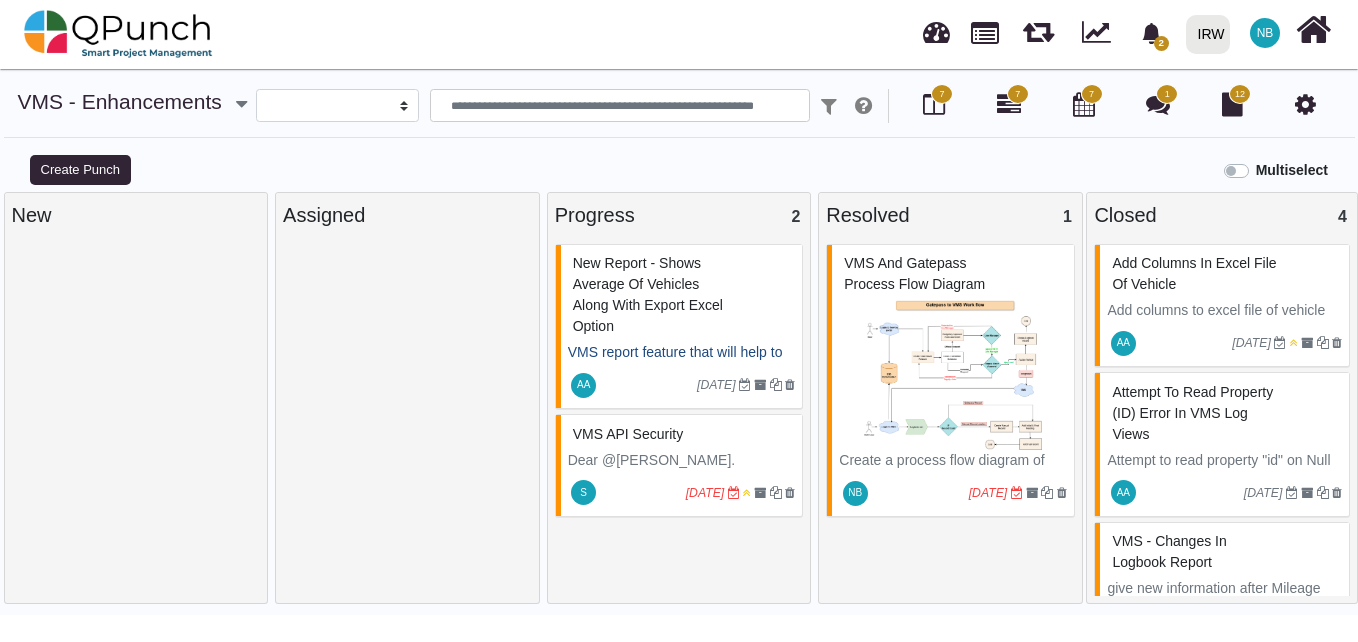 click on "2" at bounding box center (1161, 43) 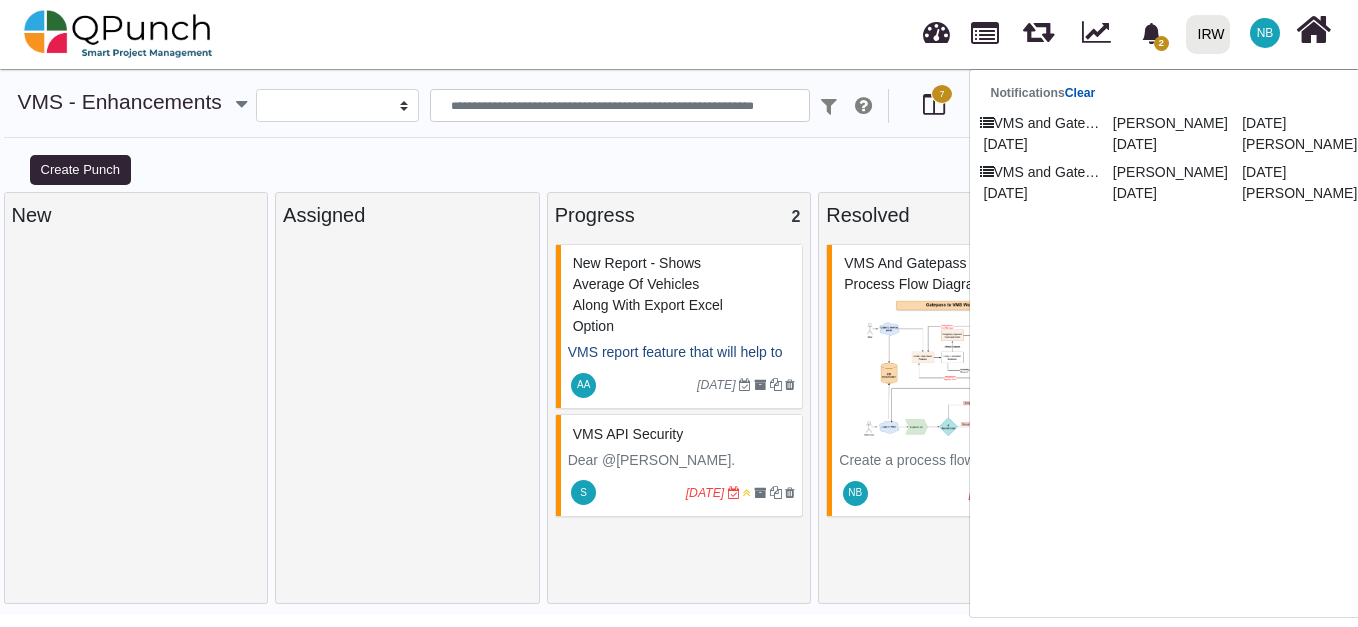 click on "Clear" at bounding box center (1080, 93) 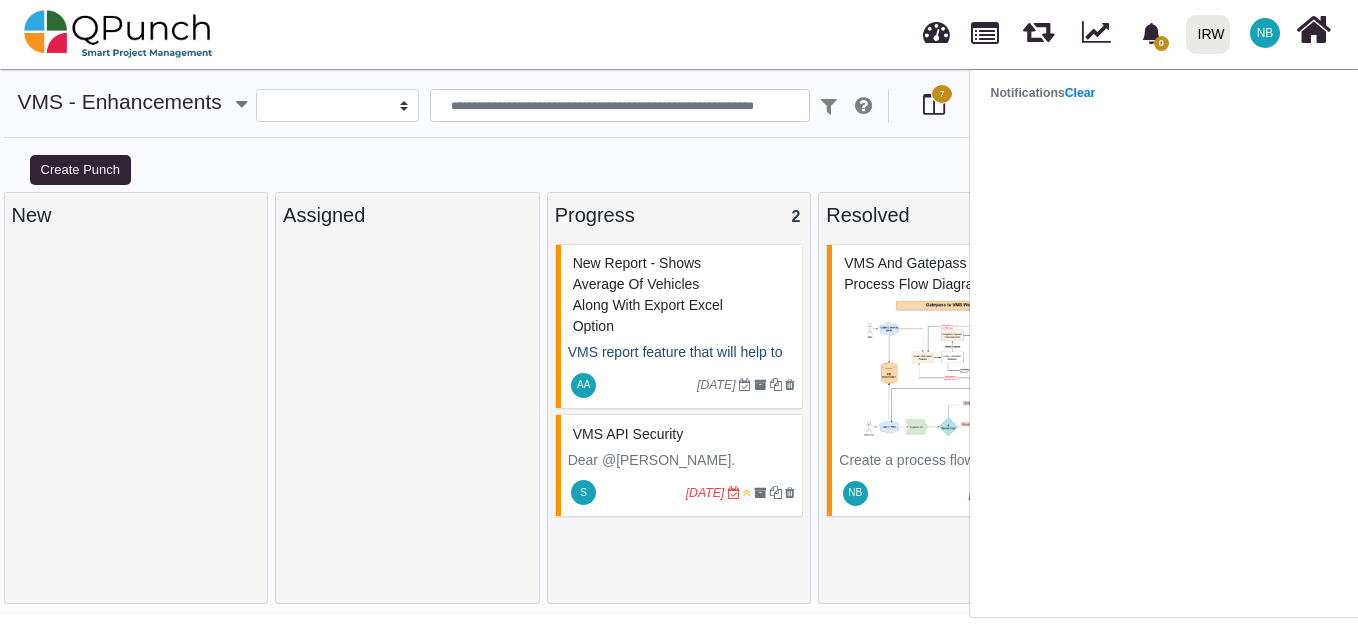 click on "Multiselect" at bounding box center [849, 168] 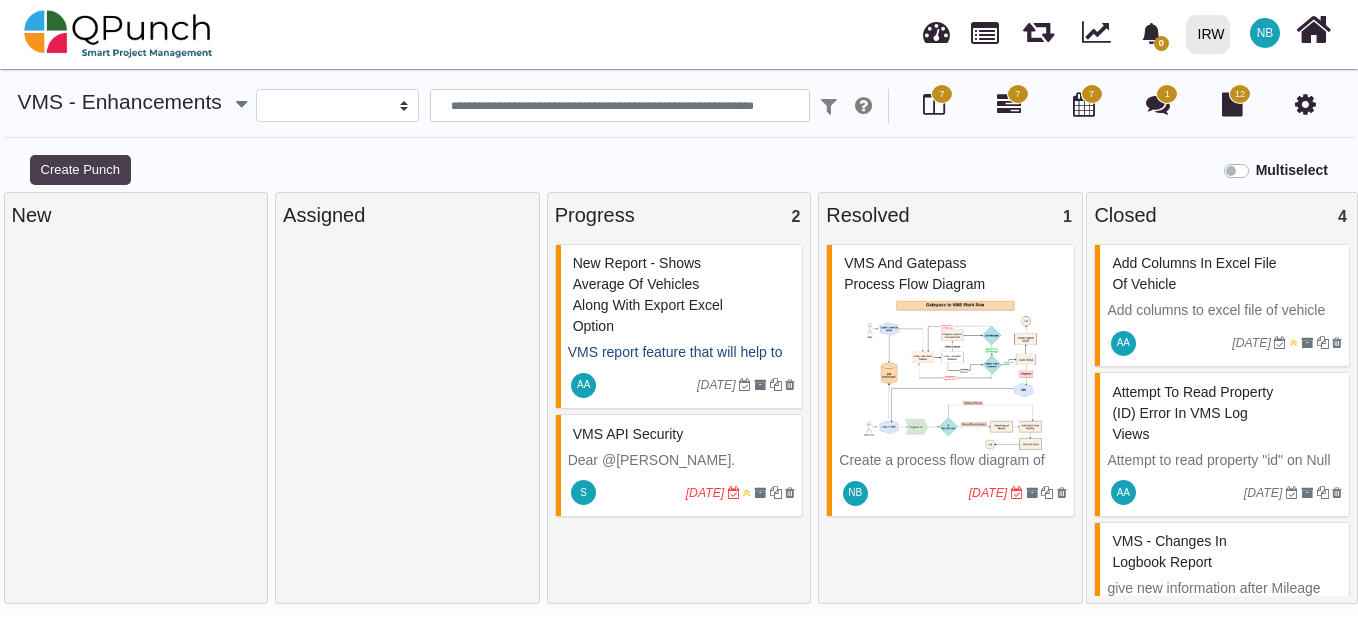 click on "Create Punch" at bounding box center (80, 170) 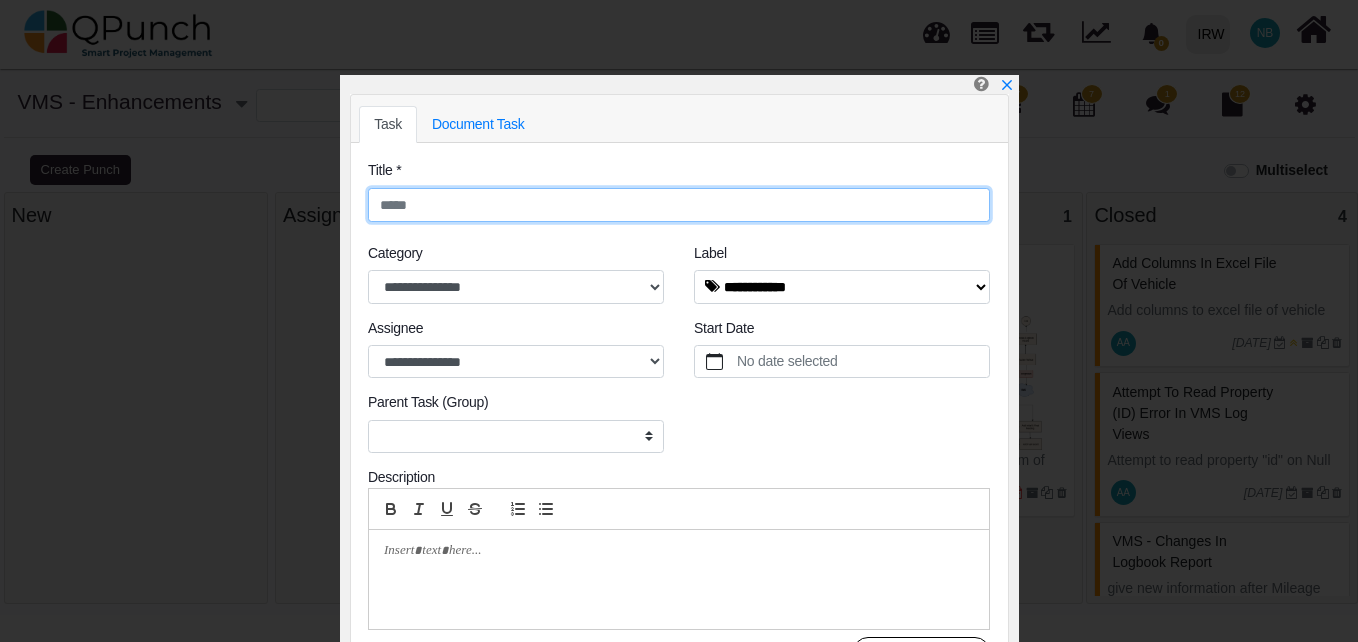 click at bounding box center (679, 205) 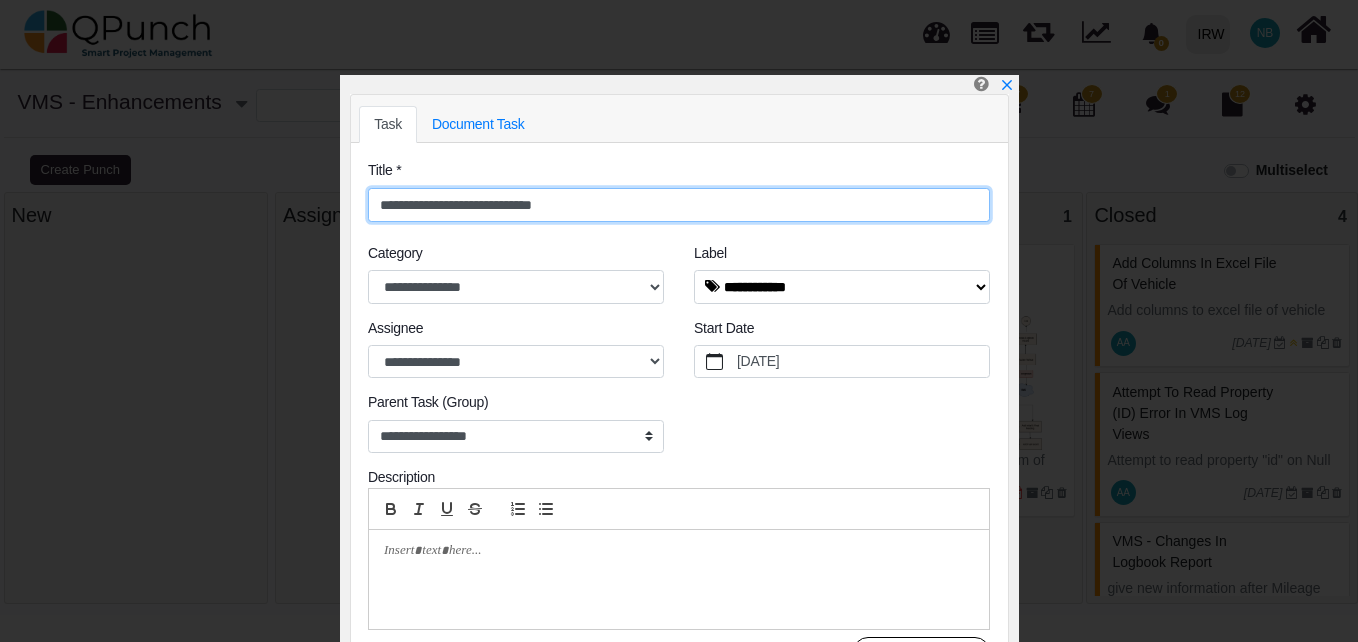 type on "**********" 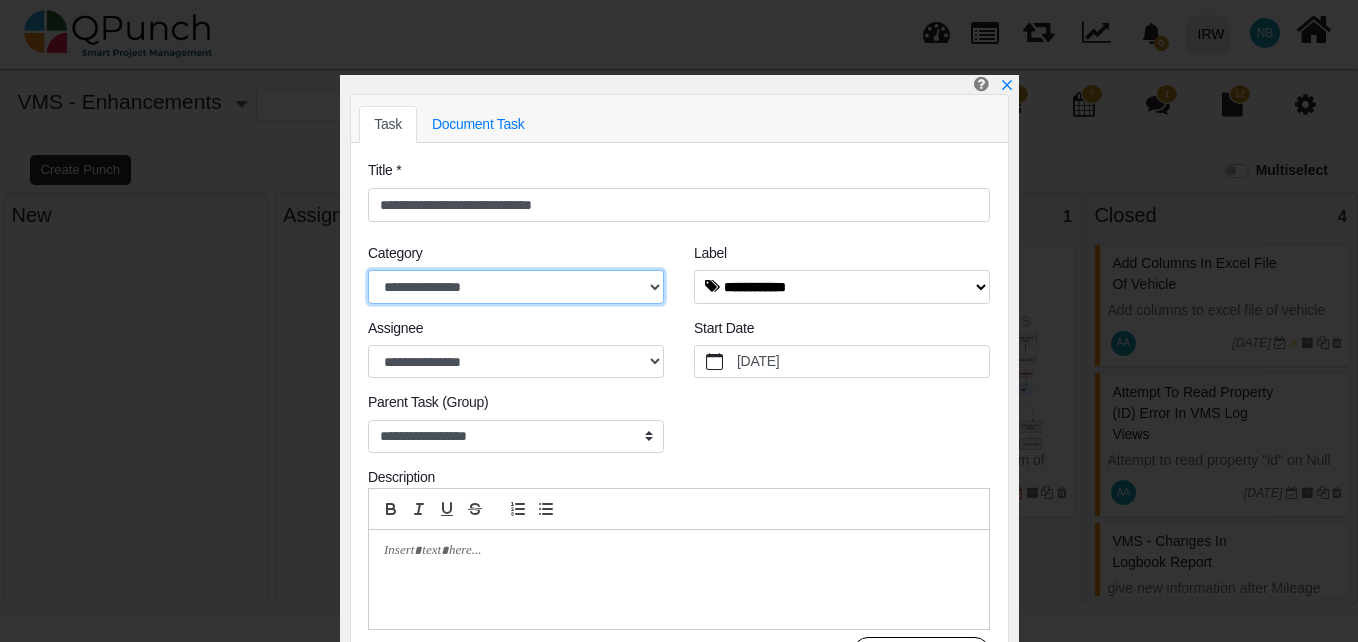 click on "**********" at bounding box center [516, 287] 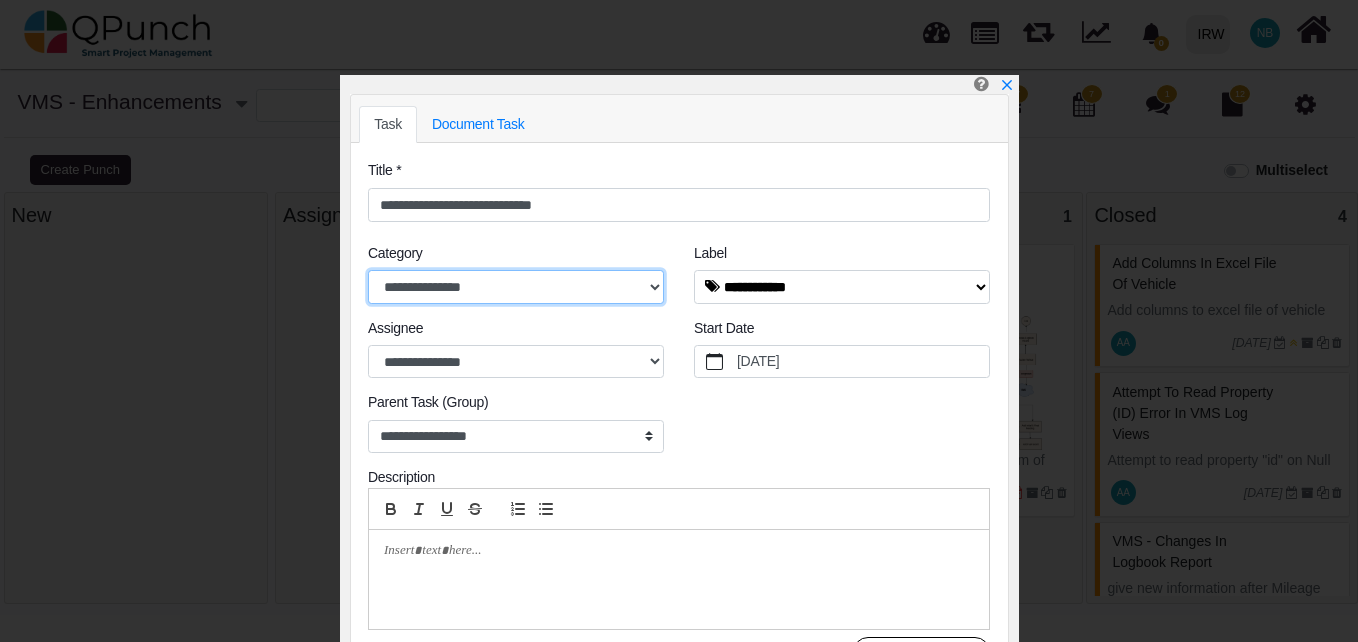 select on "****" 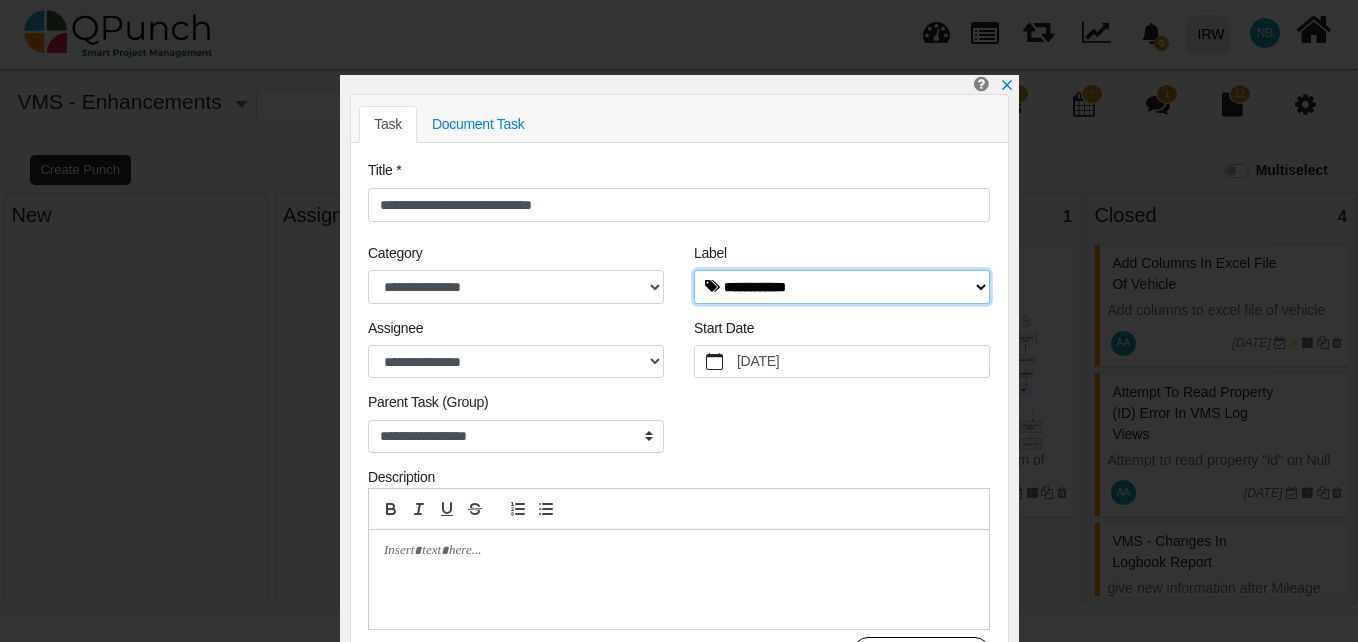 click on "**********" at bounding box center [842, 287] 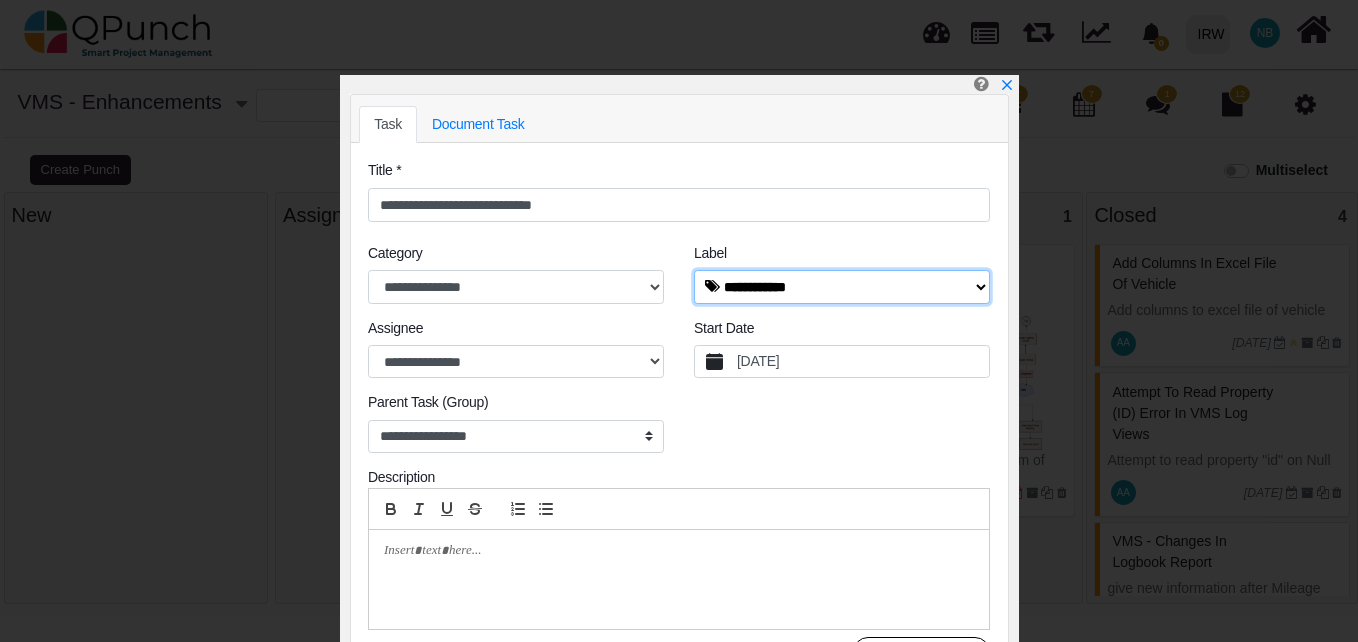 select on "****" 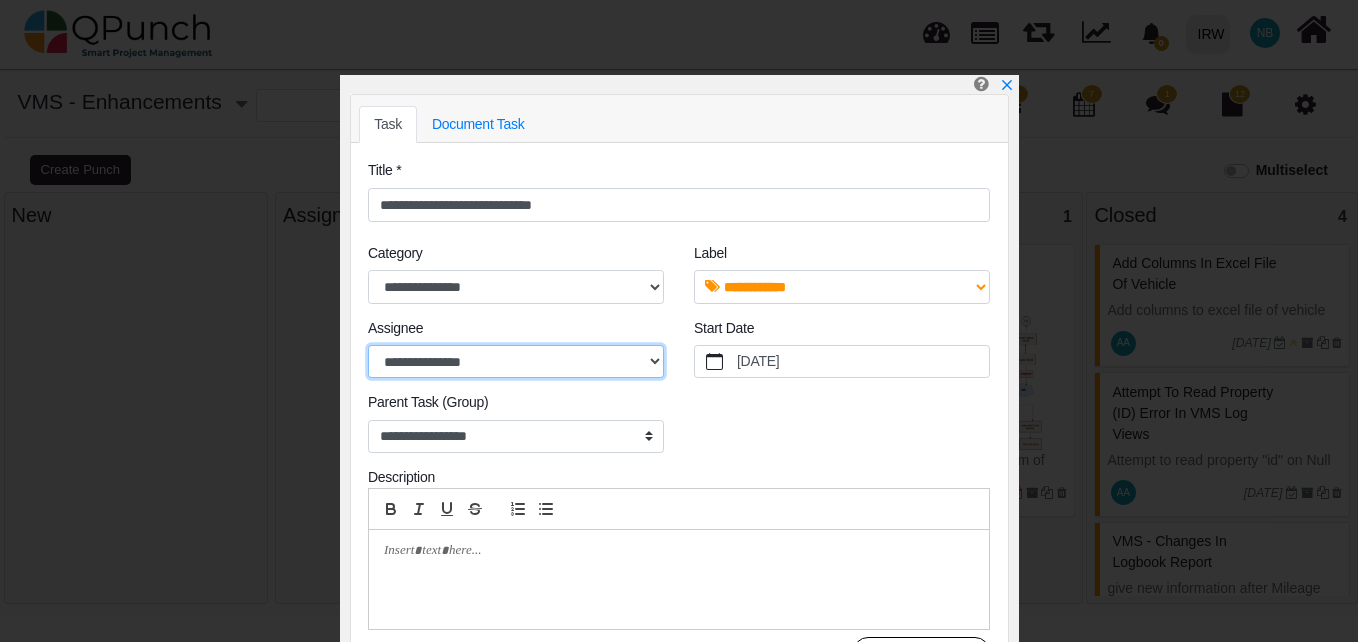 click on "**********" at bounding box center [516, 362] 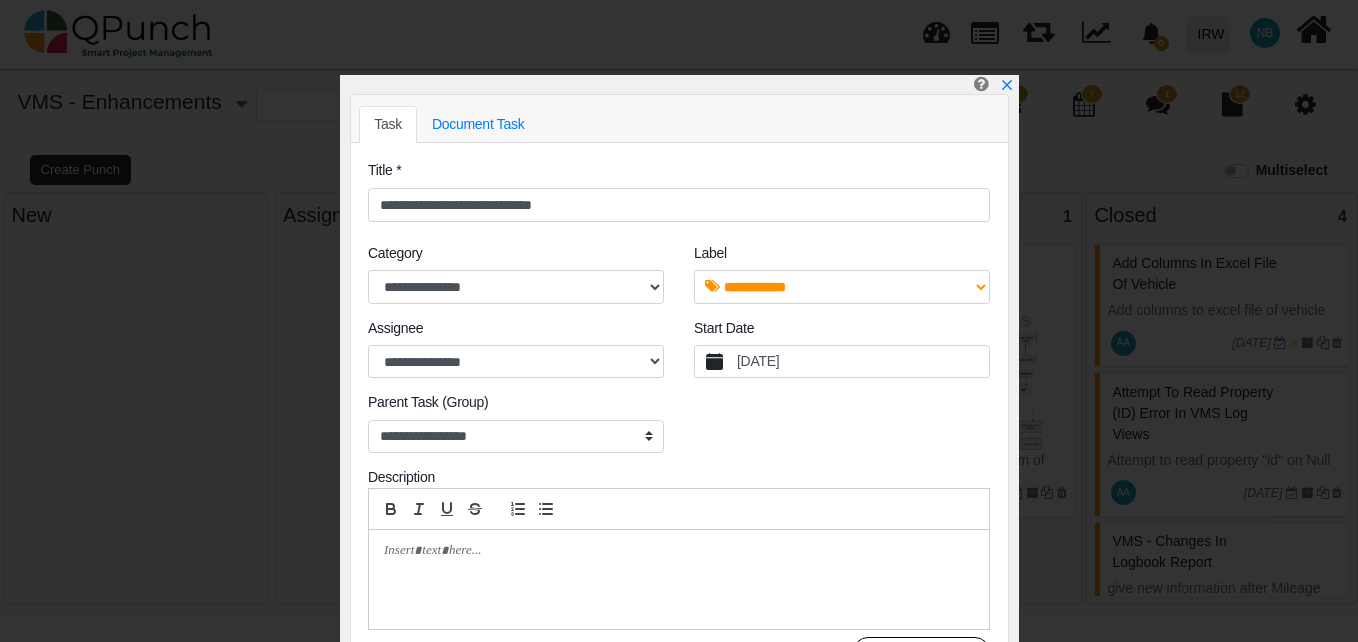 click on "[DATE]" at bounding box center [862, 362] 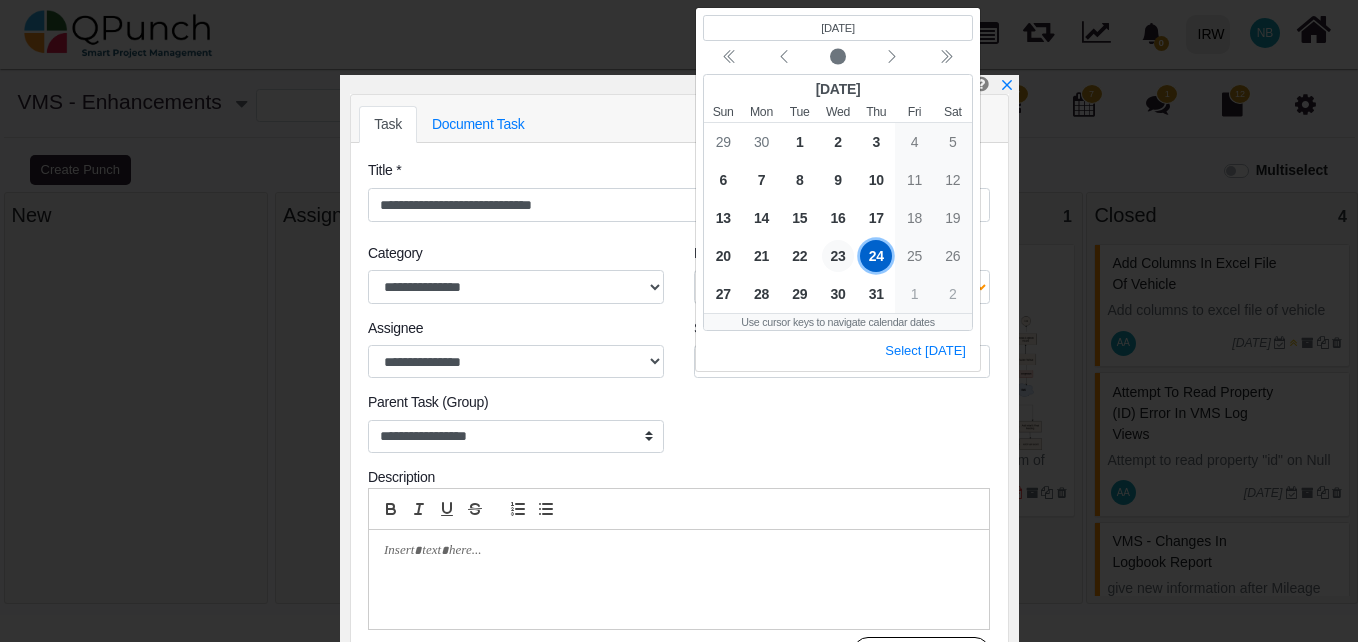 click on "23" at bounding box center (838, 255) 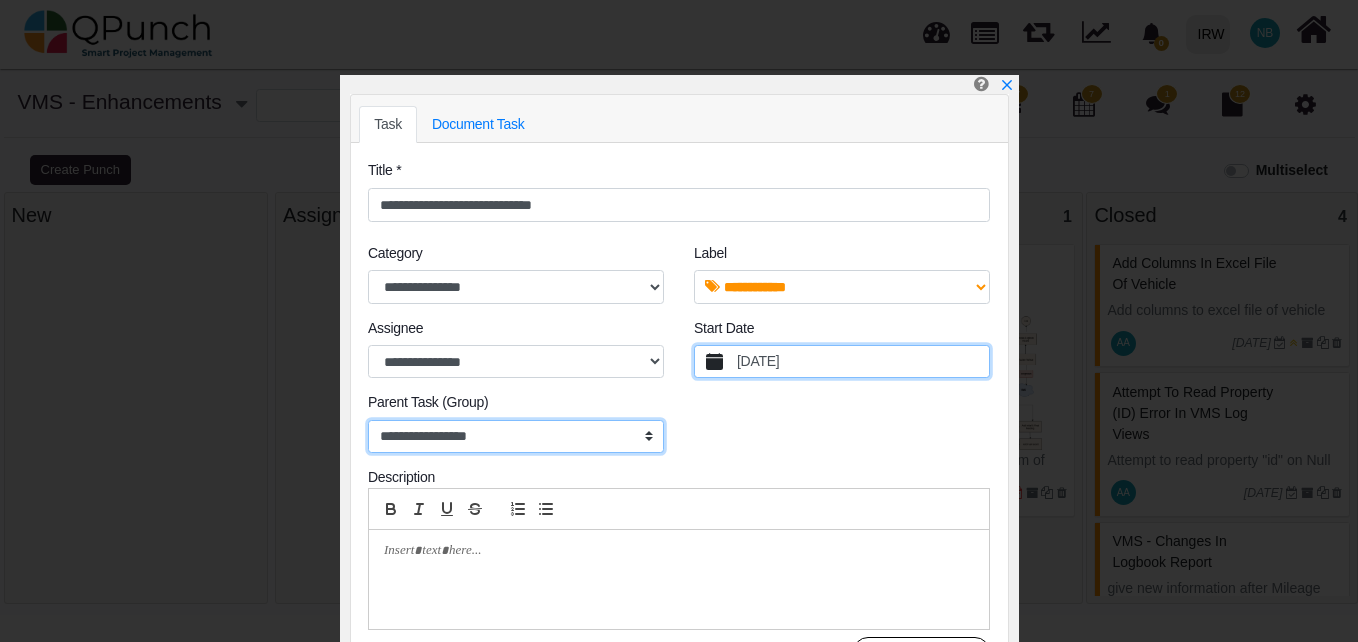 click on "**********" at bounding box center [516, 437] 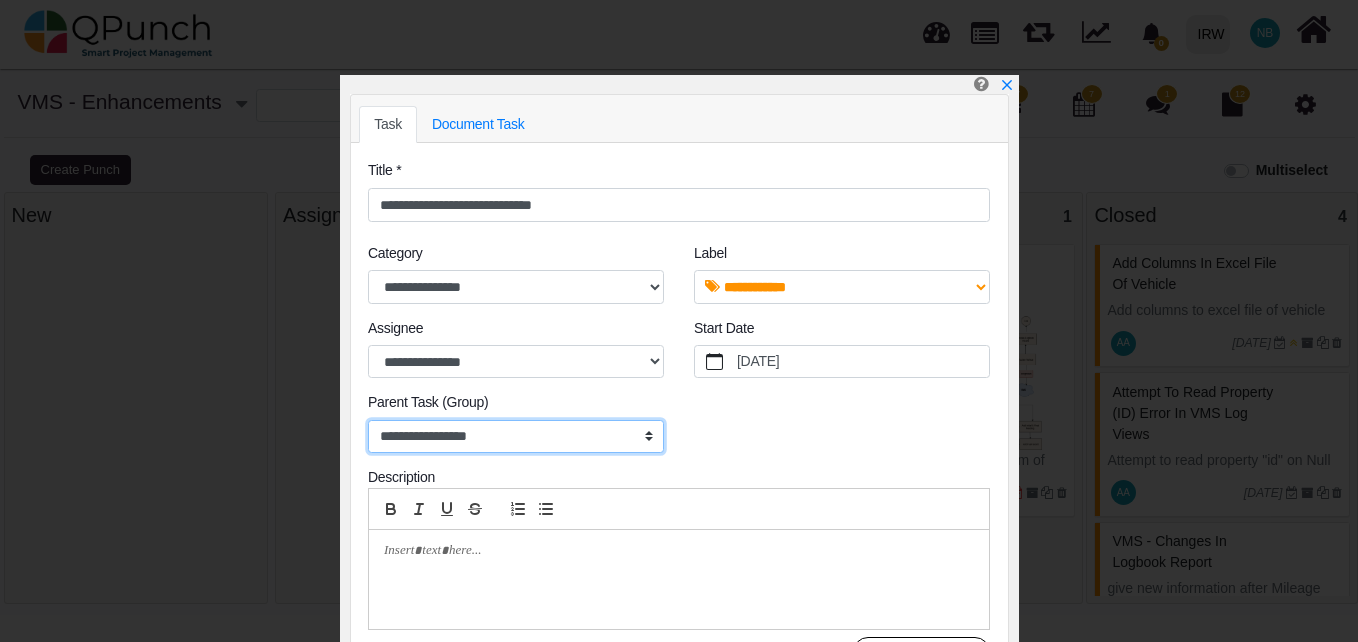 click on "**********" at bounding box center (516, 437) 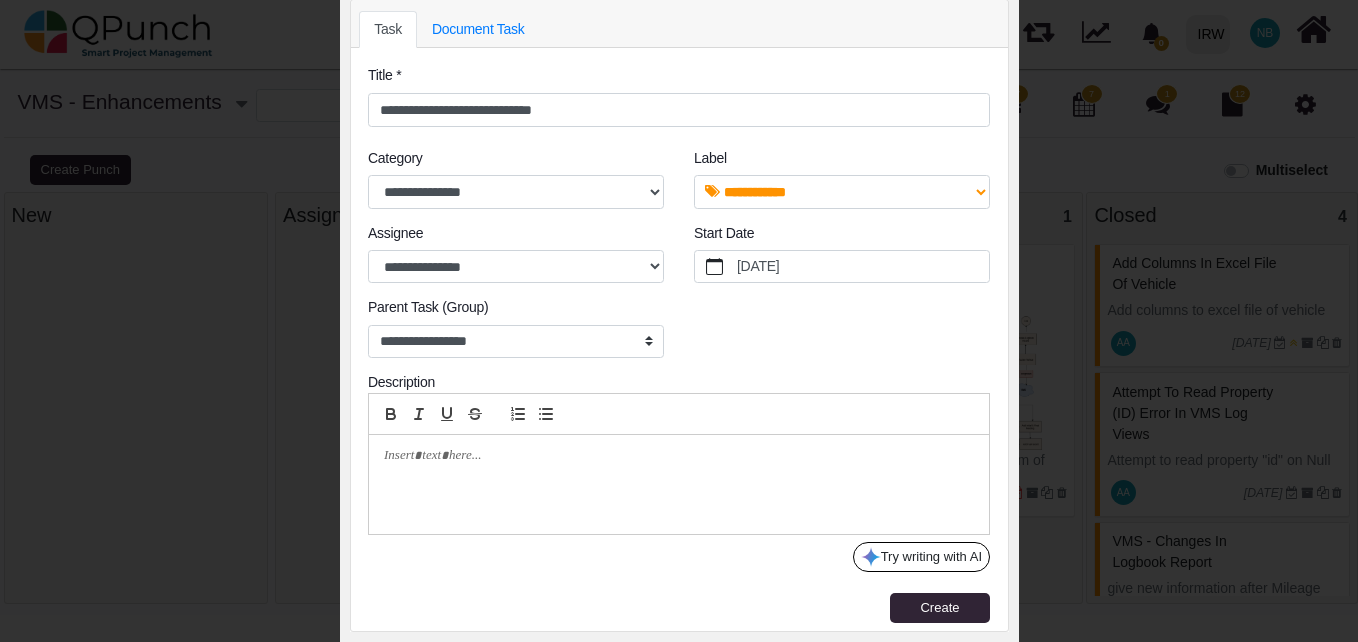 click at bounding box center [673, 456] 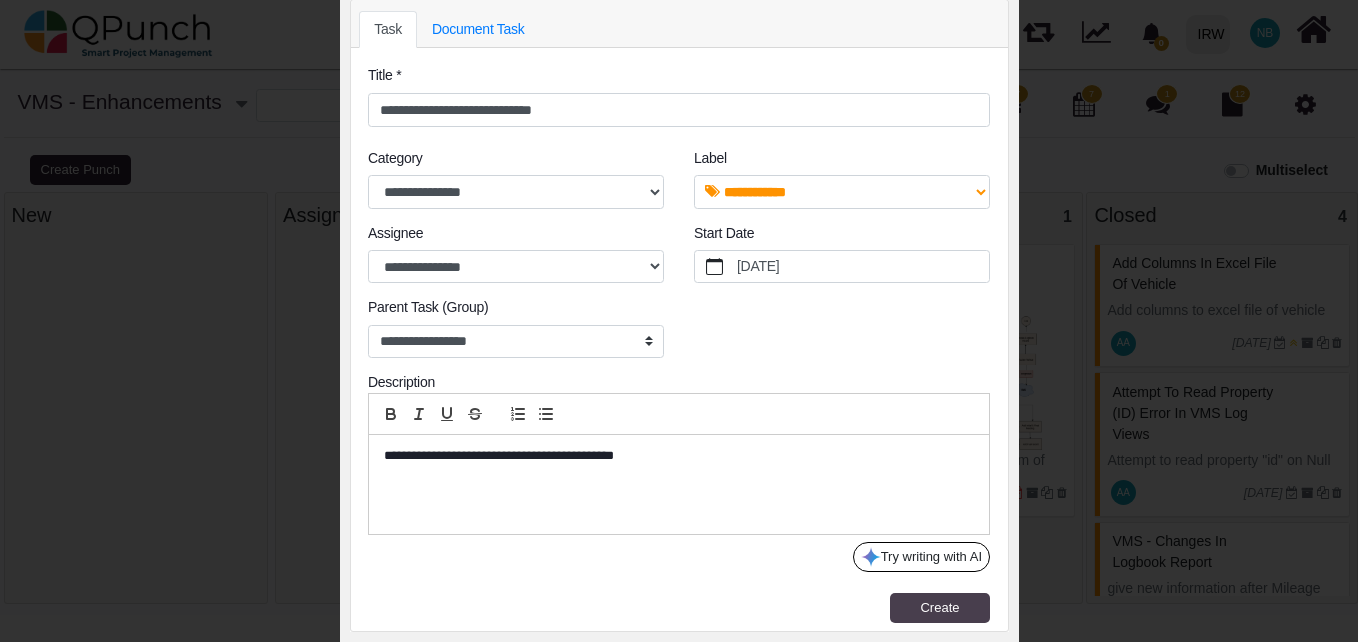 click on "Create" at bounding box center (940, 608) 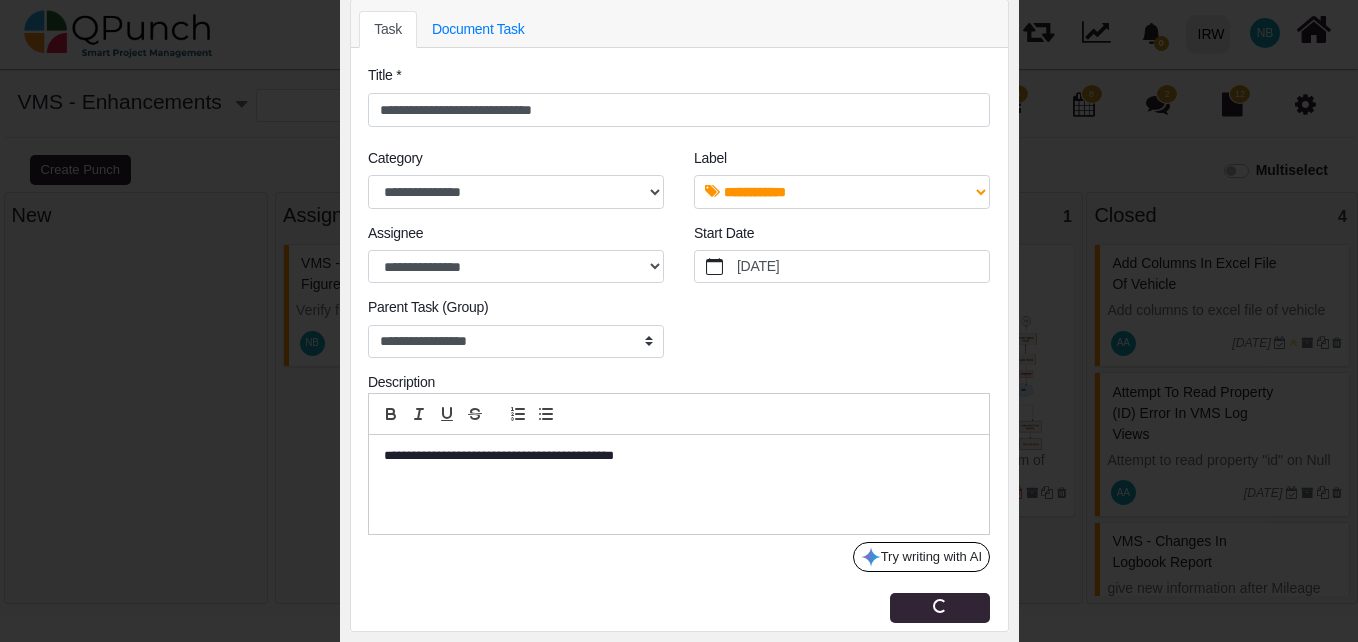 type 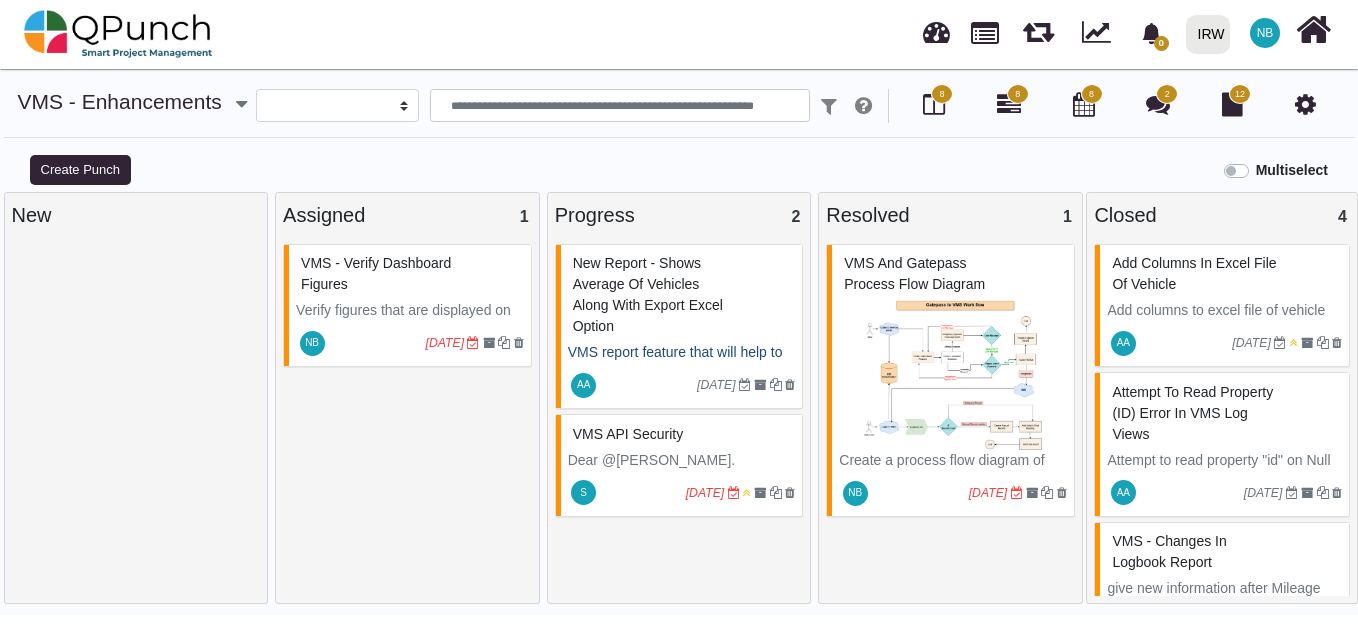 click on "VMS - Verify Dashboard Figures" at bounding box center (410, 274) 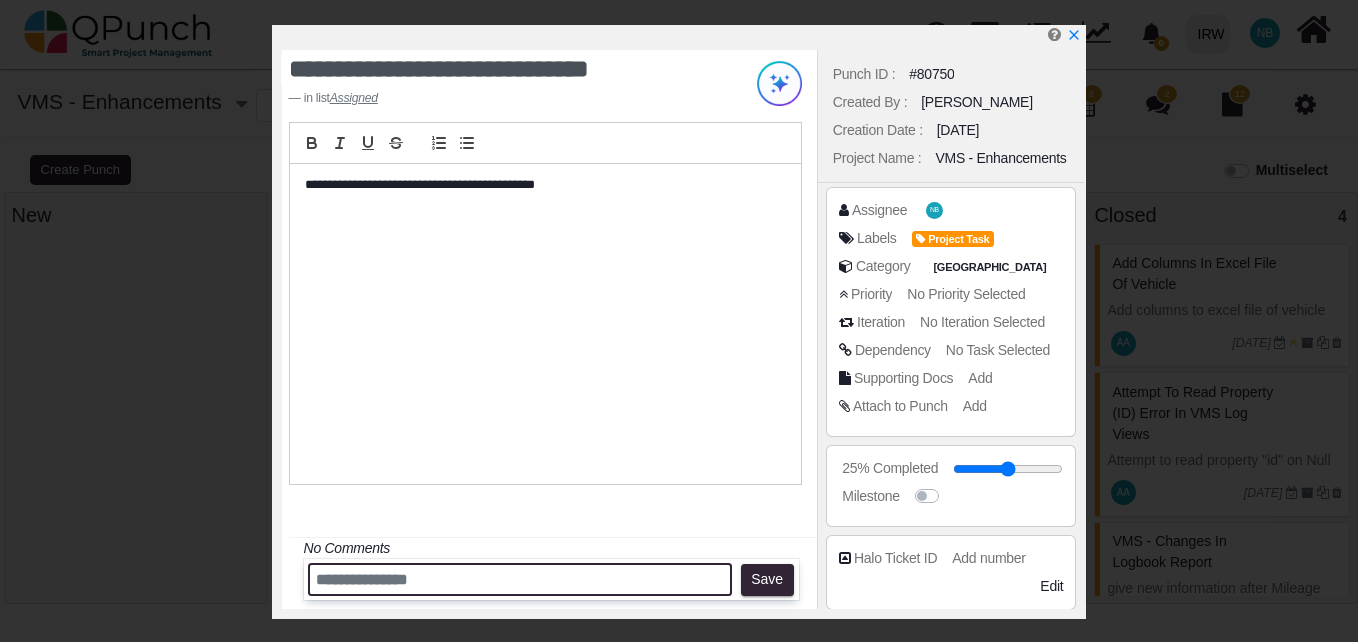 click at bounding box center (520, 579) 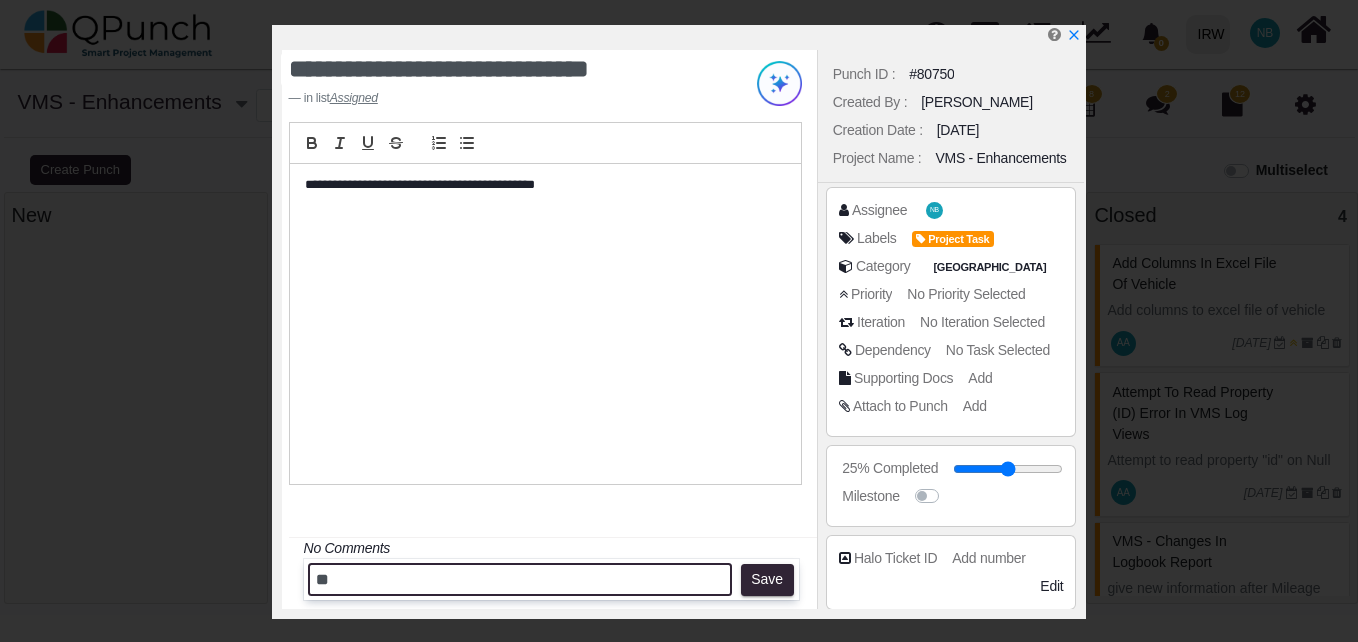 type on "*" 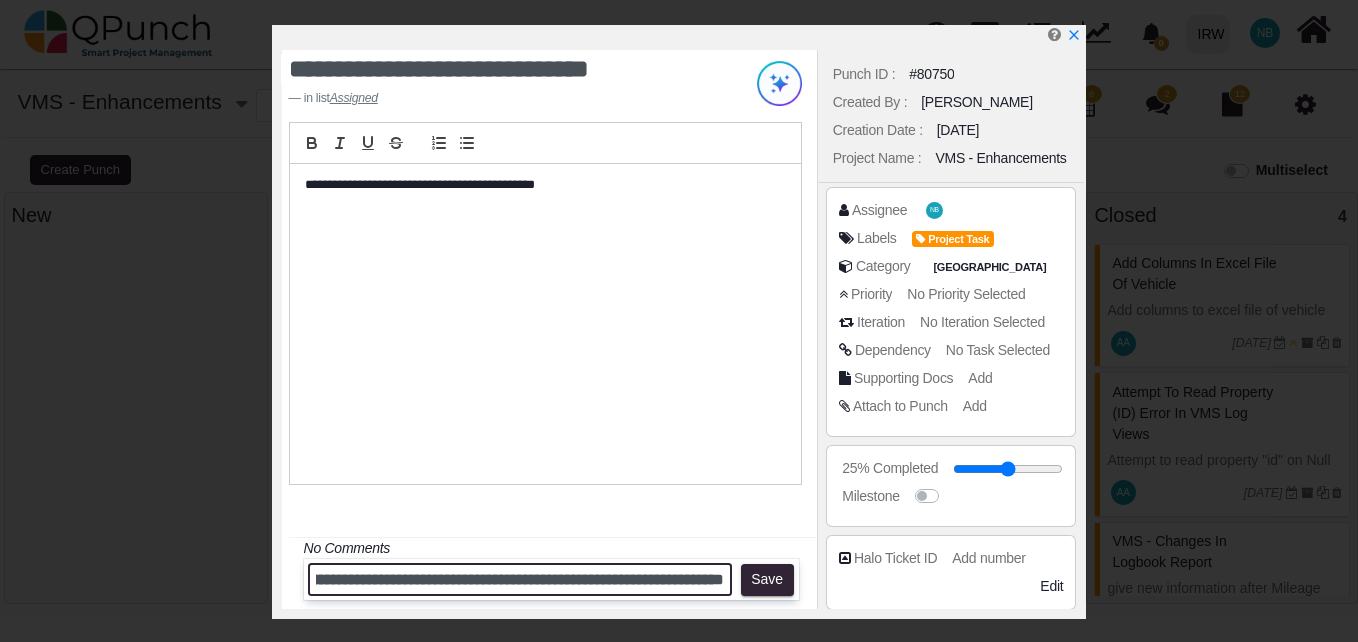 scroll, scrollTop: 0, scrollLeft: 520, axis: horizontal 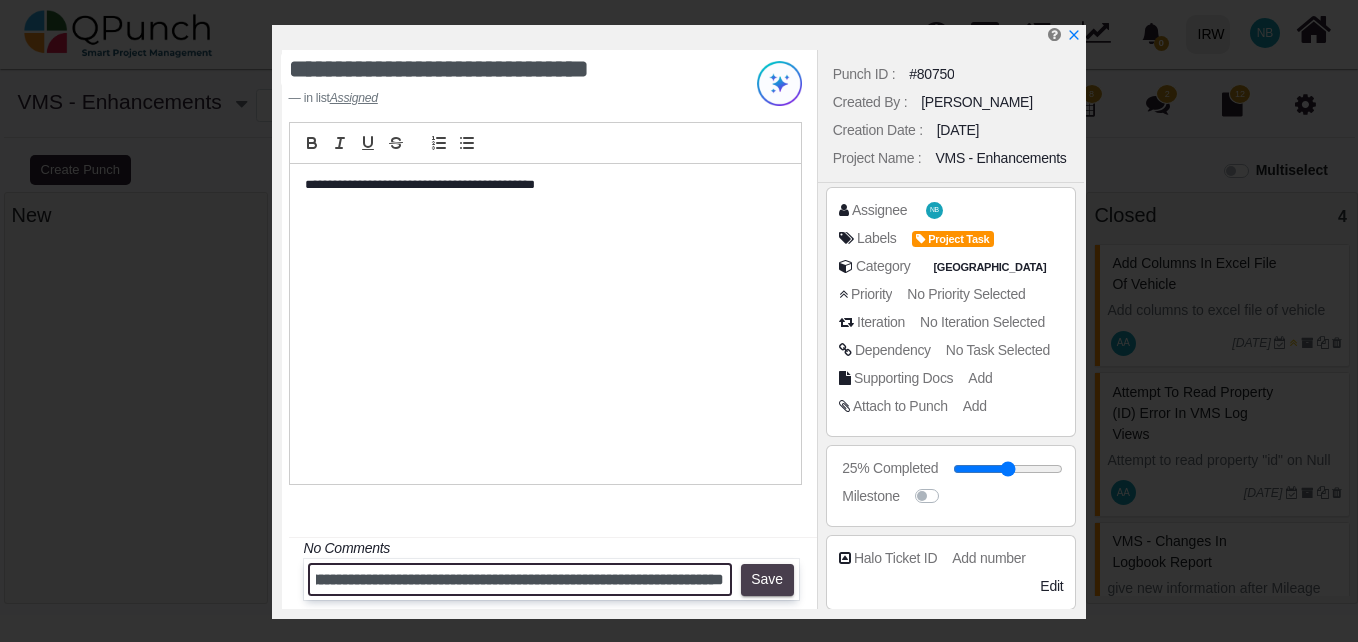 type on "**********" 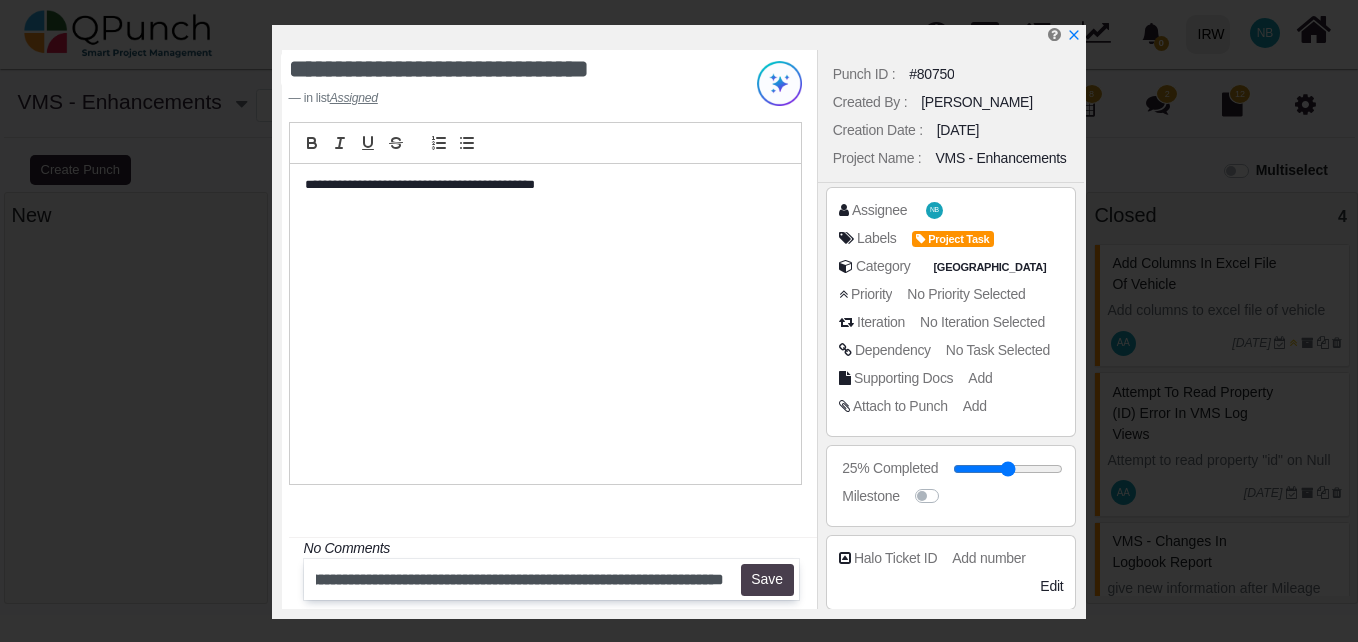 scroll, scrollTop: 0, scrollLeft: 0, axis: both 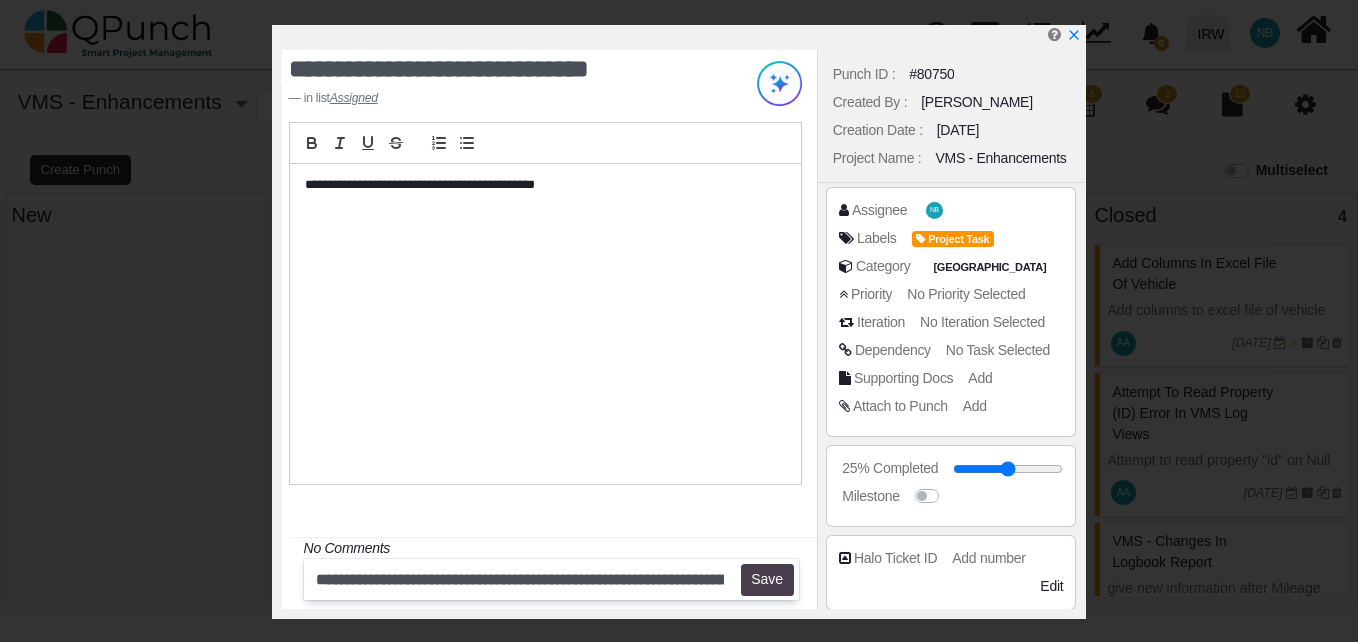 click on "Save" at bounding box center [767, 580] 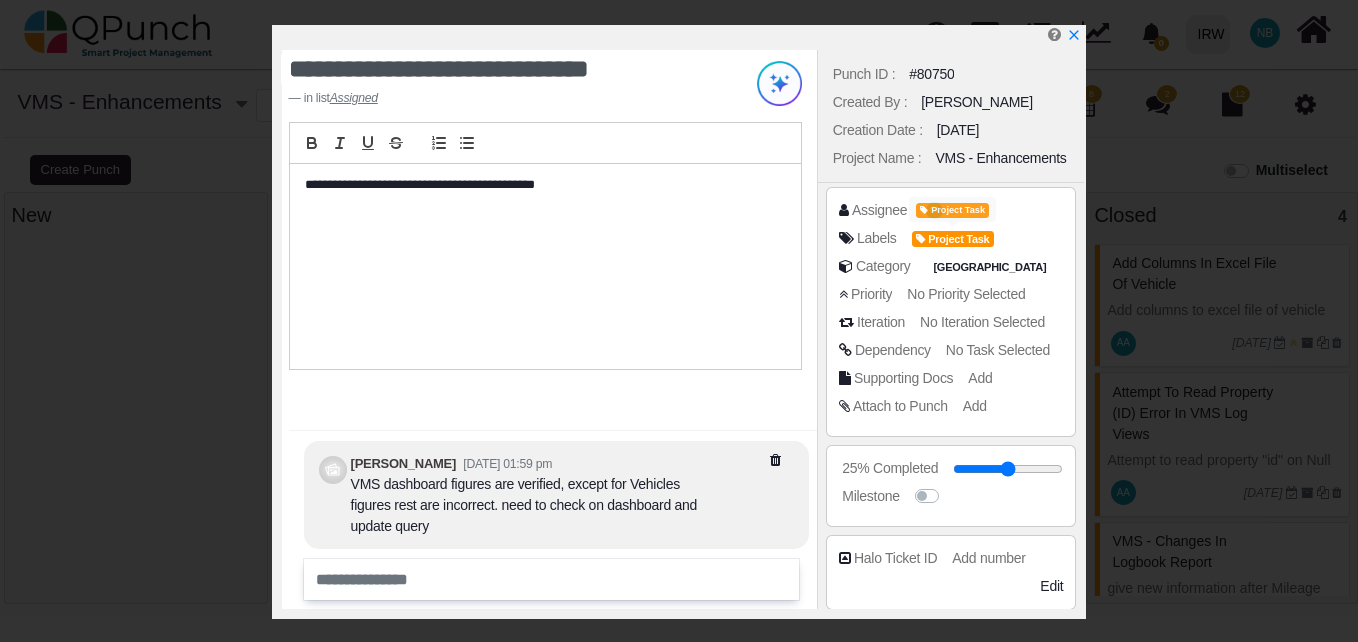 click on "Project Task" at bounding box center (952, 210) 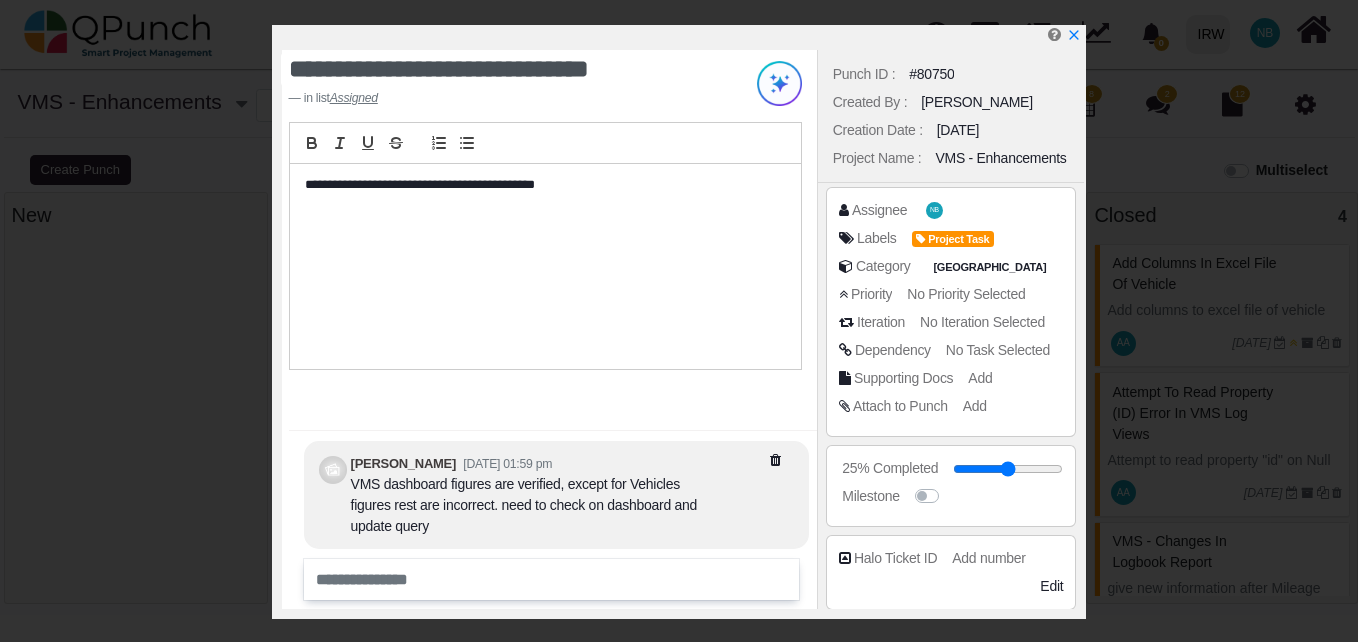 click on "Assignee
NB" at bounding box center (956, 210) 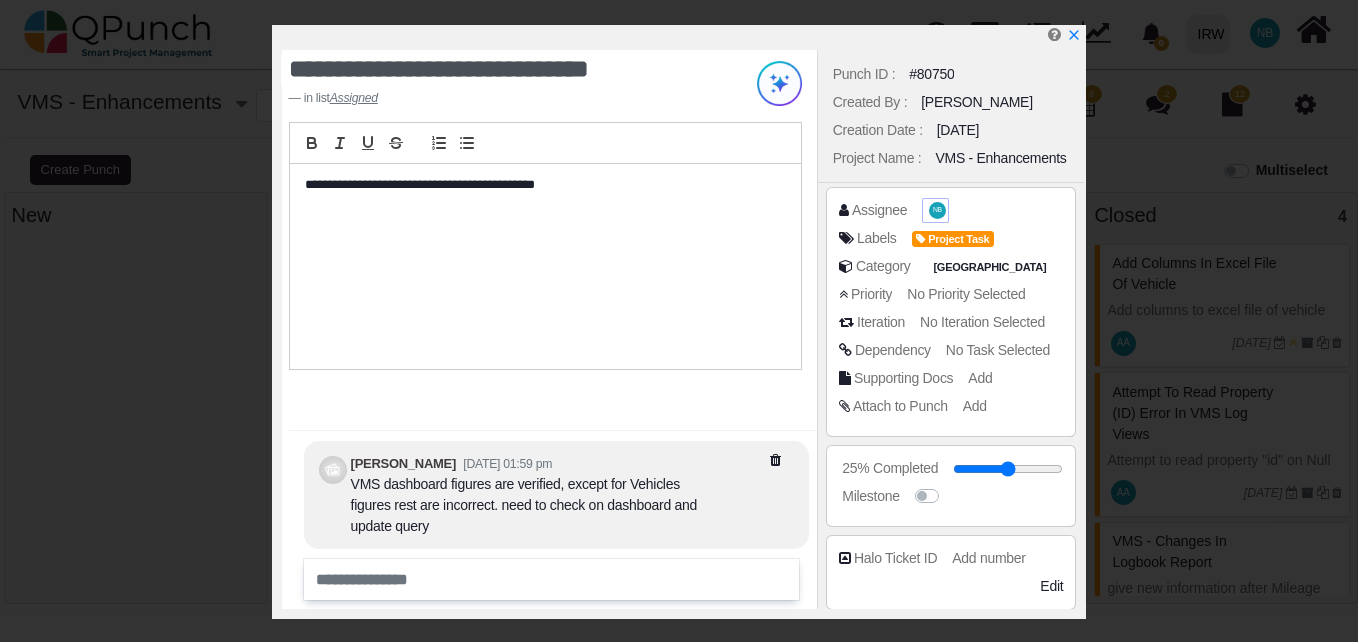 click on "NB" at bounding box center [937, 210] 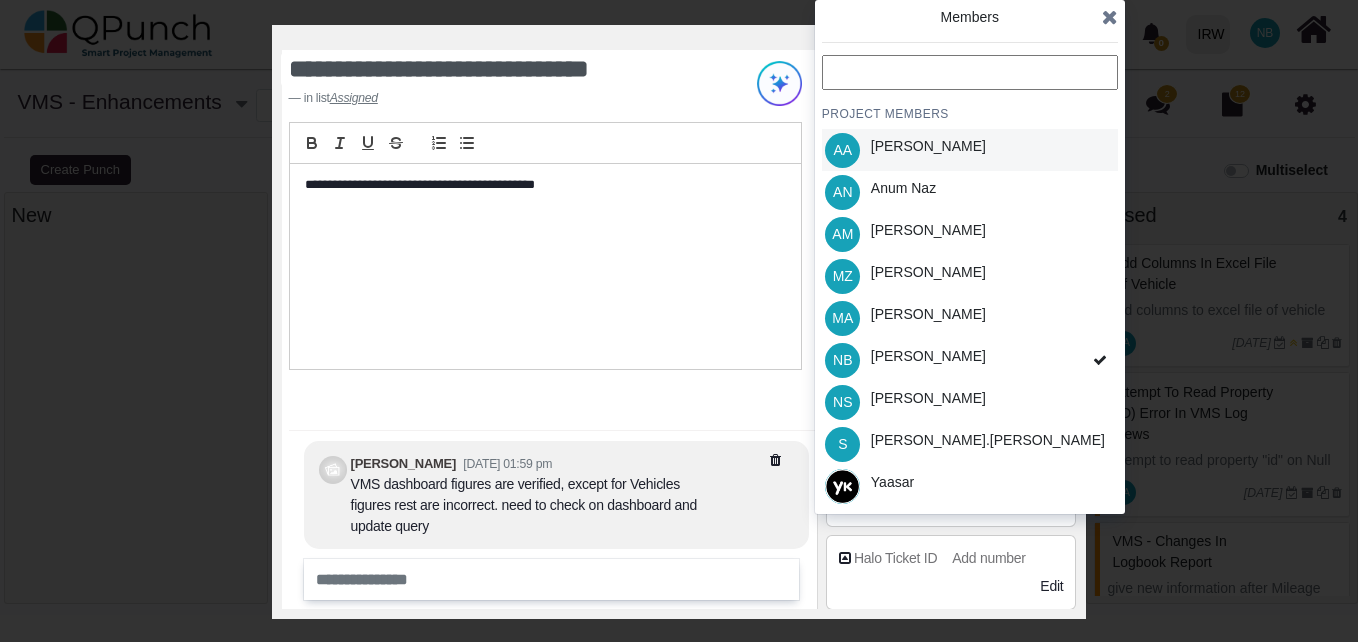 click on "[PERSON_NAME]" at bounding box center (928, 146) 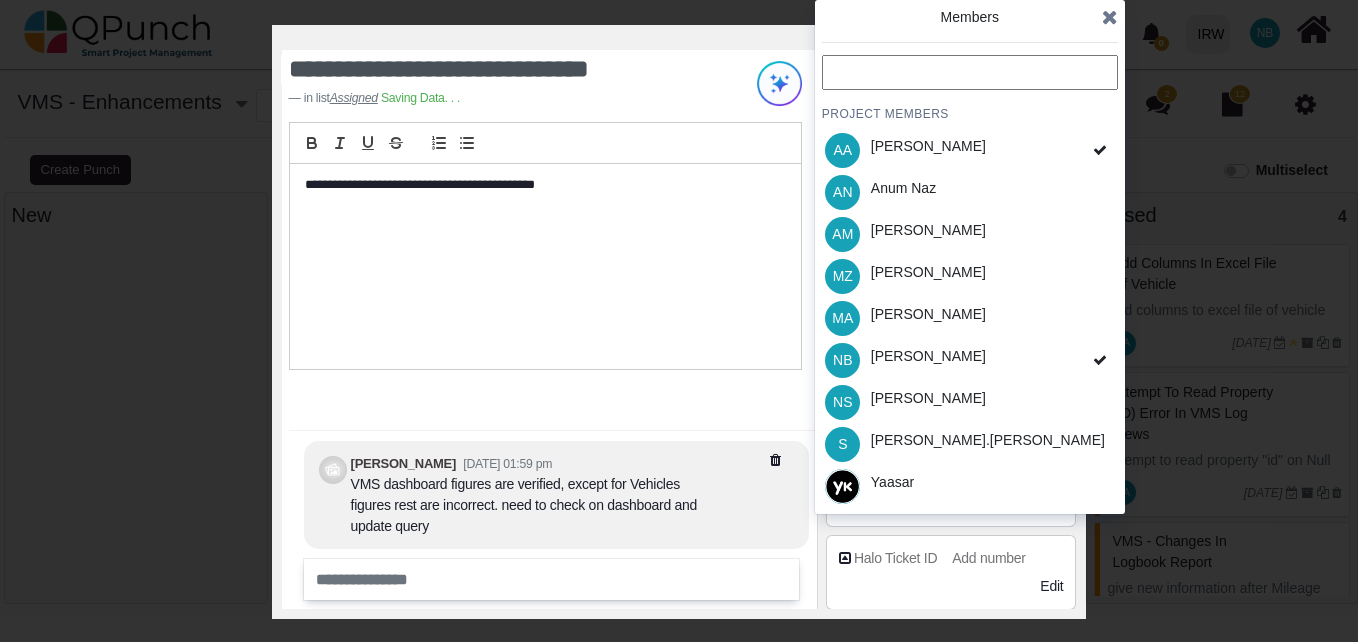 click at bounding box center (1110, 17) 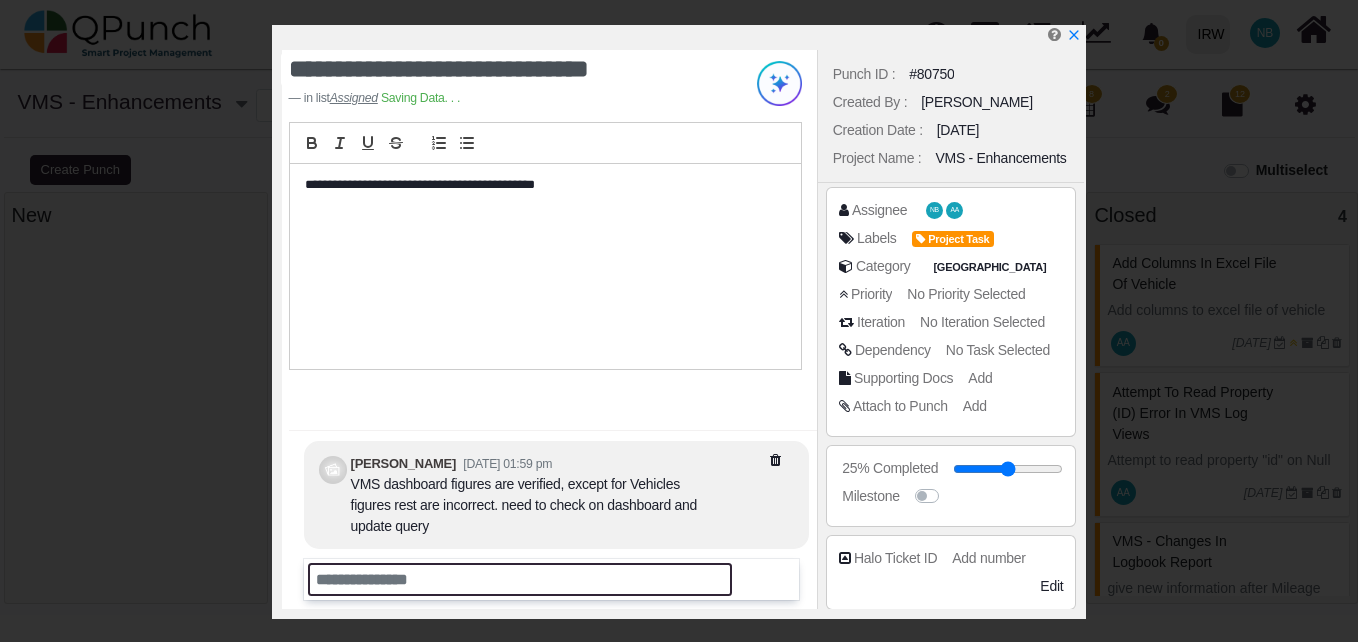 click at bounding box center (520, 579) 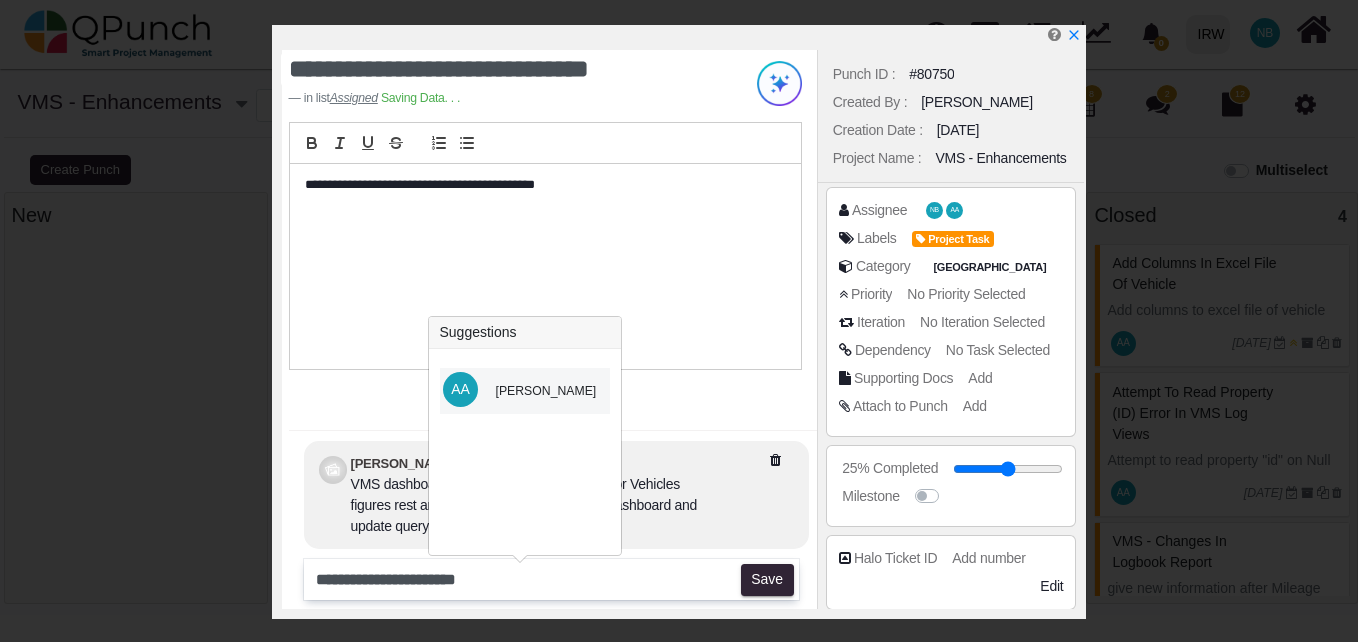 click on "[PERSON_NAME]" at bounding box center (546, 391) 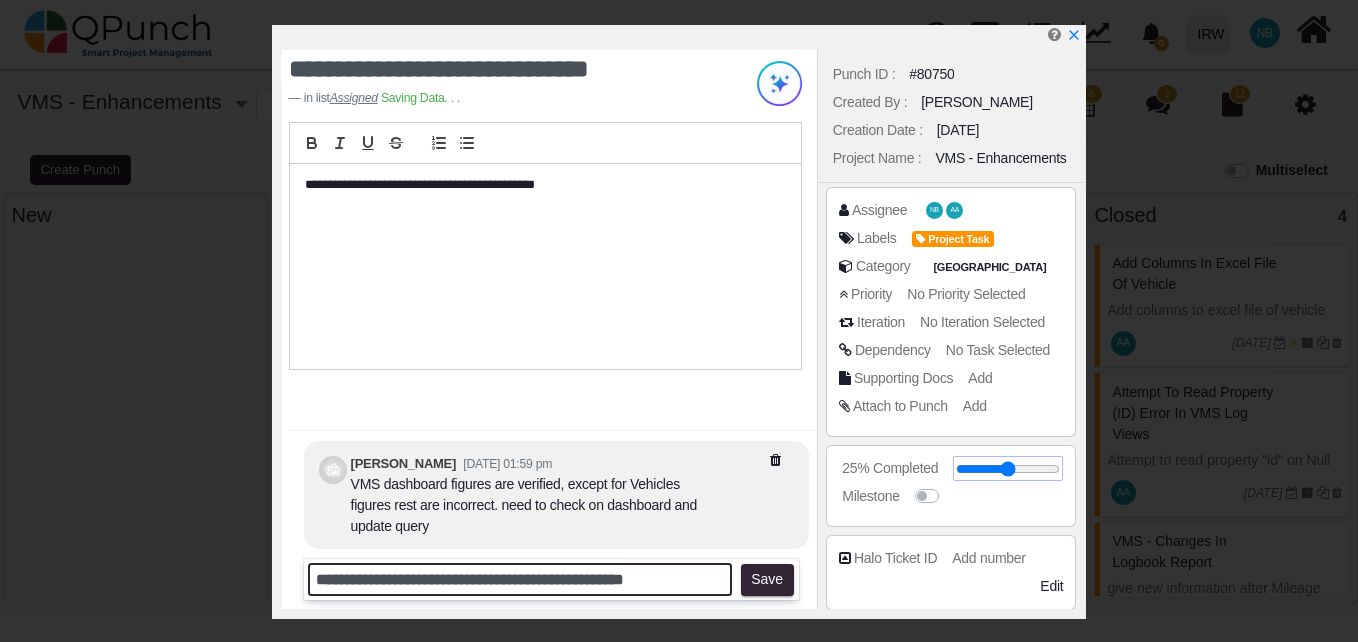 type on "**********" 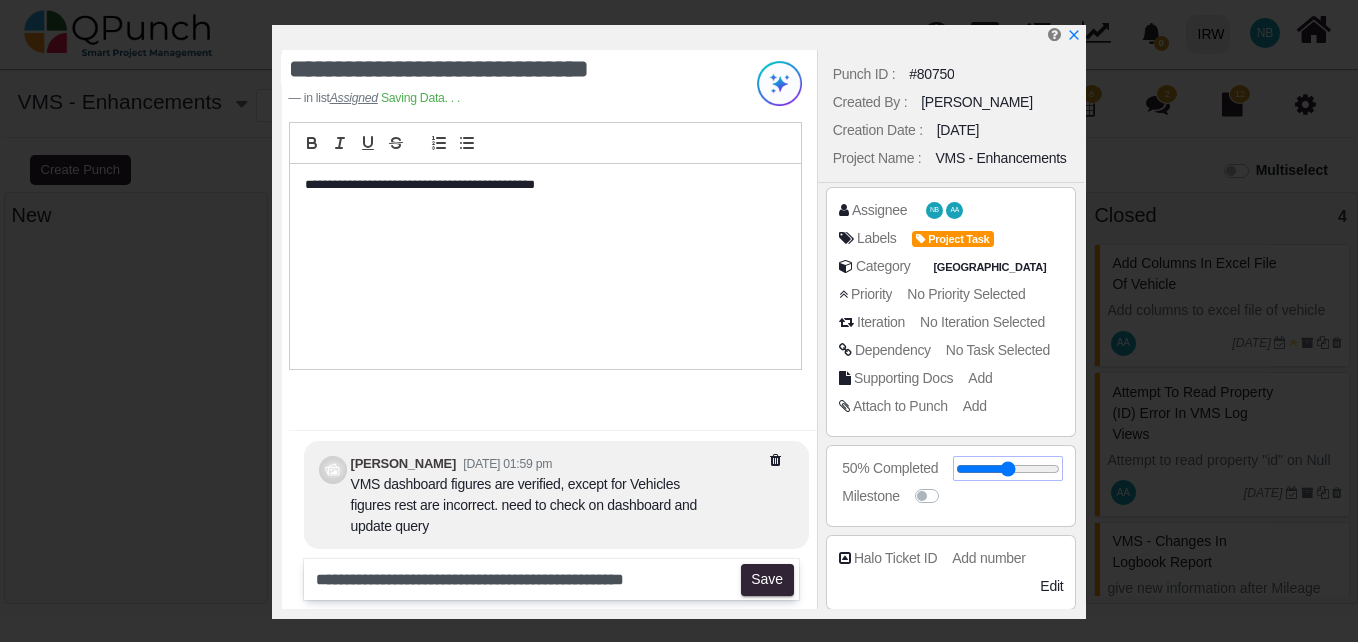 drag, startPoint x: 985, startPoint y: 473, endPoint x: 1007, endPoint y: 482, distance: 23.769728 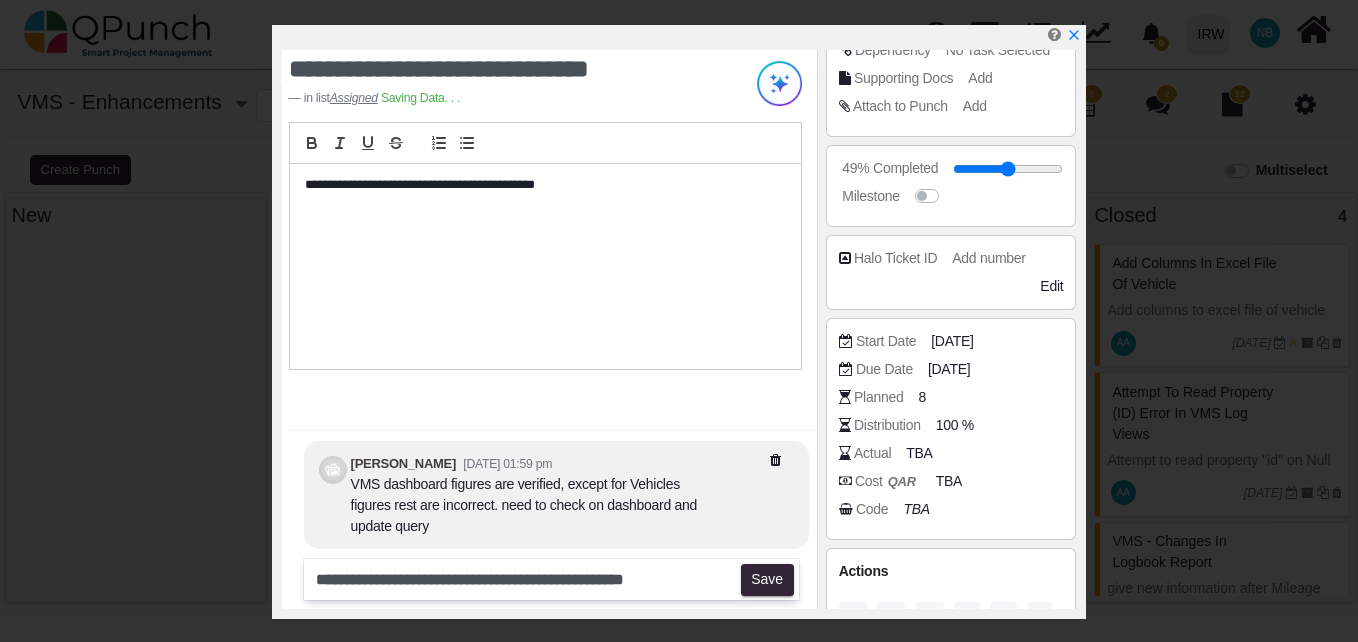 scroll, scrollTop: 382, scrollLeft: 0, axis: vertical 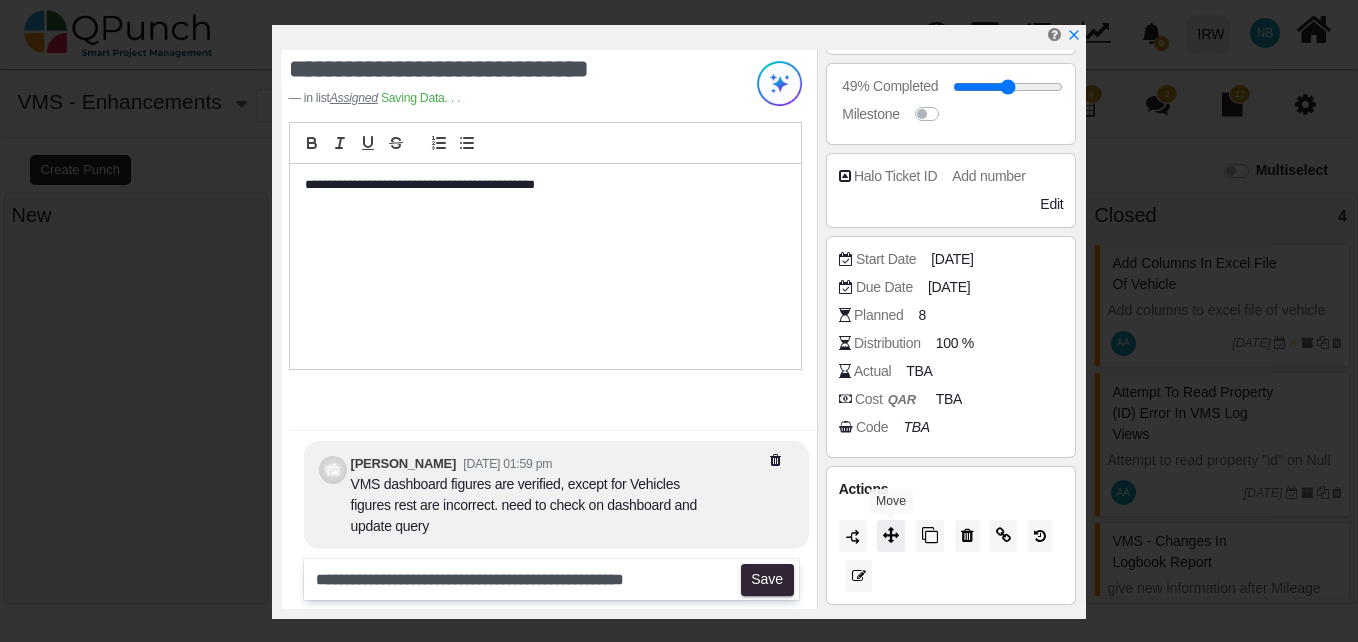 click at bounding box center (891, 535) 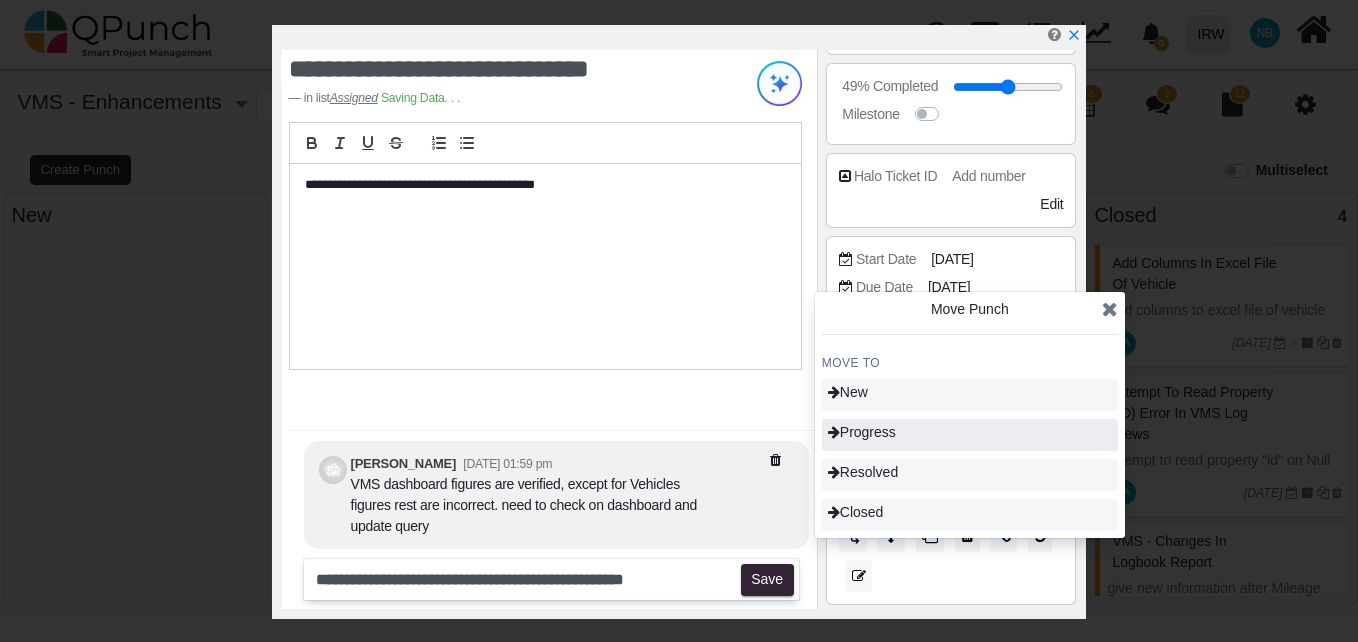 click on "Progress" at bounding box center [970, 435] 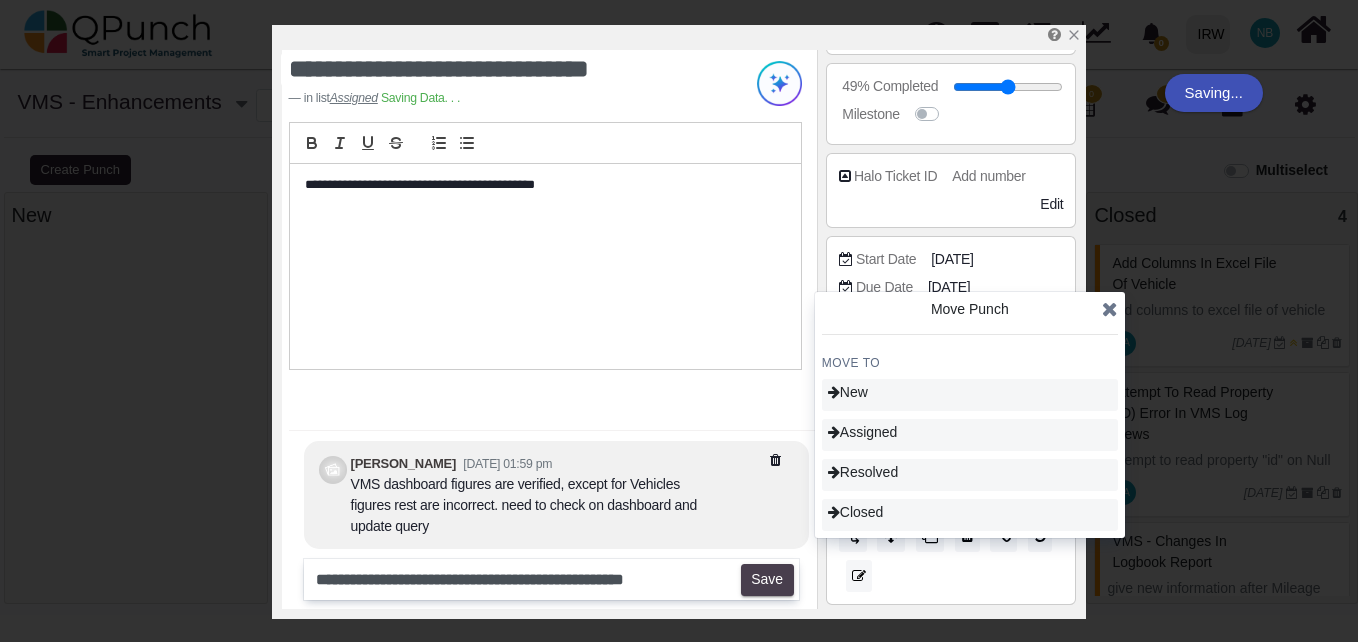 type on "**" 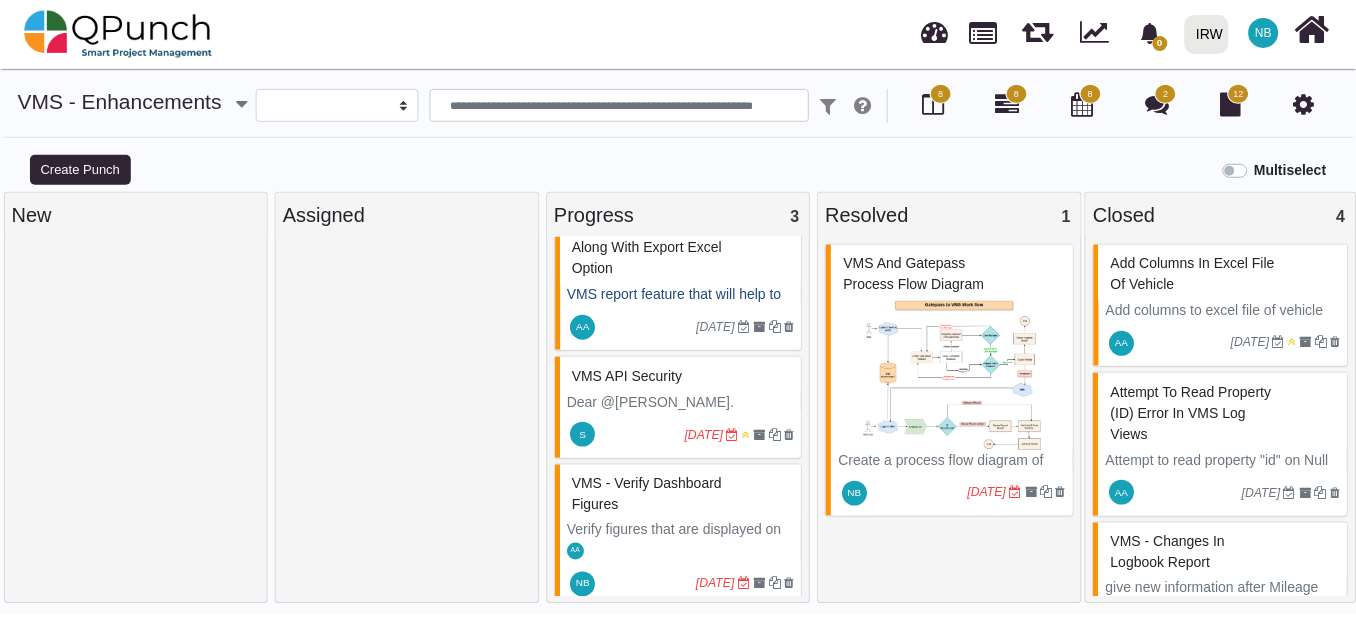 scroll, scrollTop: 83, scrollLeft: 0, axis: vertical 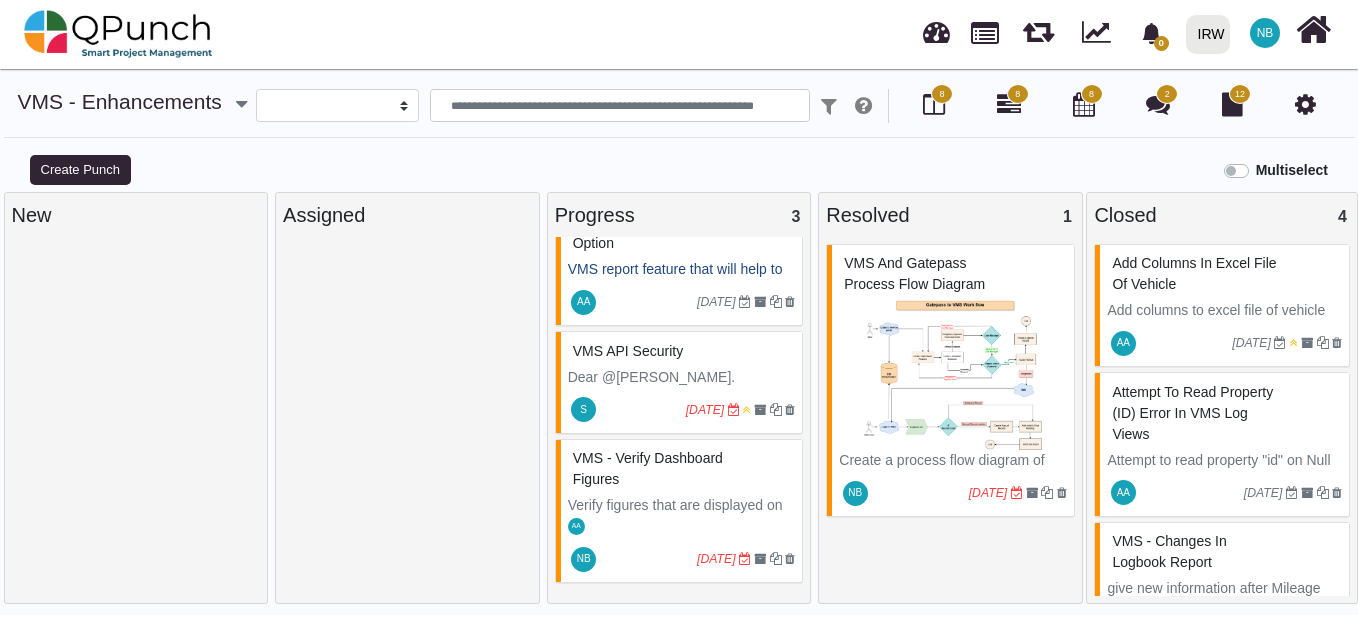 click on "VMS - Verify Dashboard Figures" at bounding box center [682, 469] 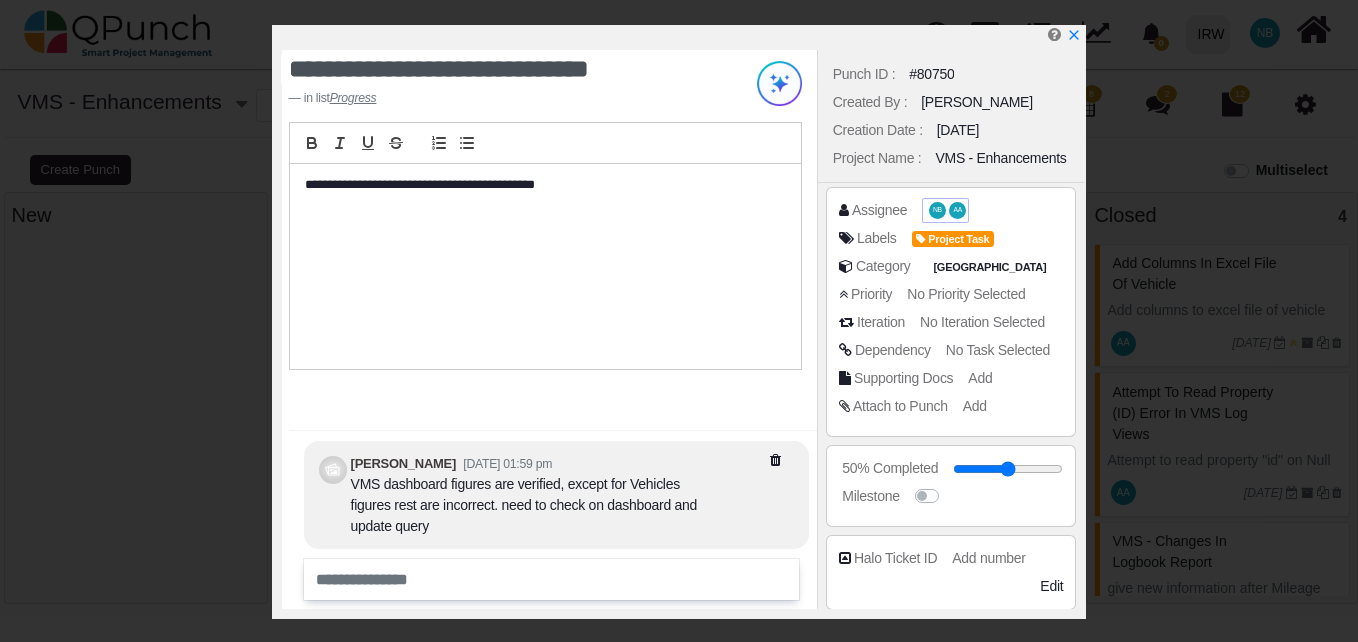 click on "AA" at bounding box center (957, 210) 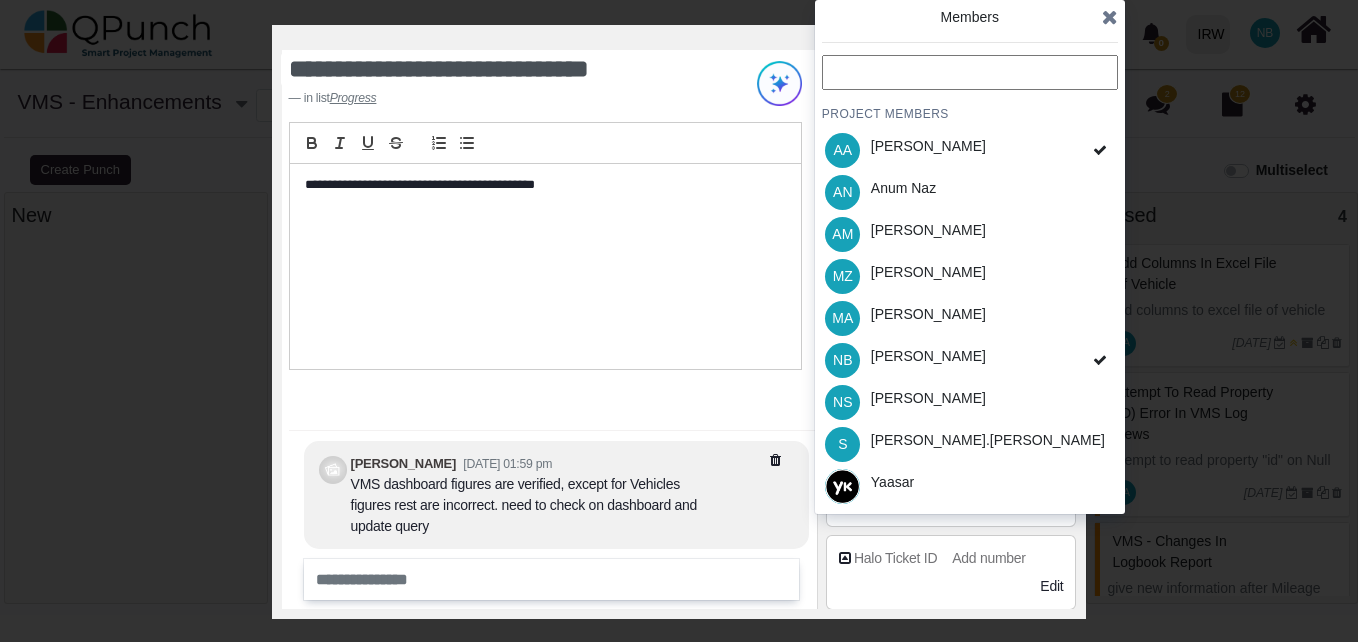 click at bounding box center [1110, 17] 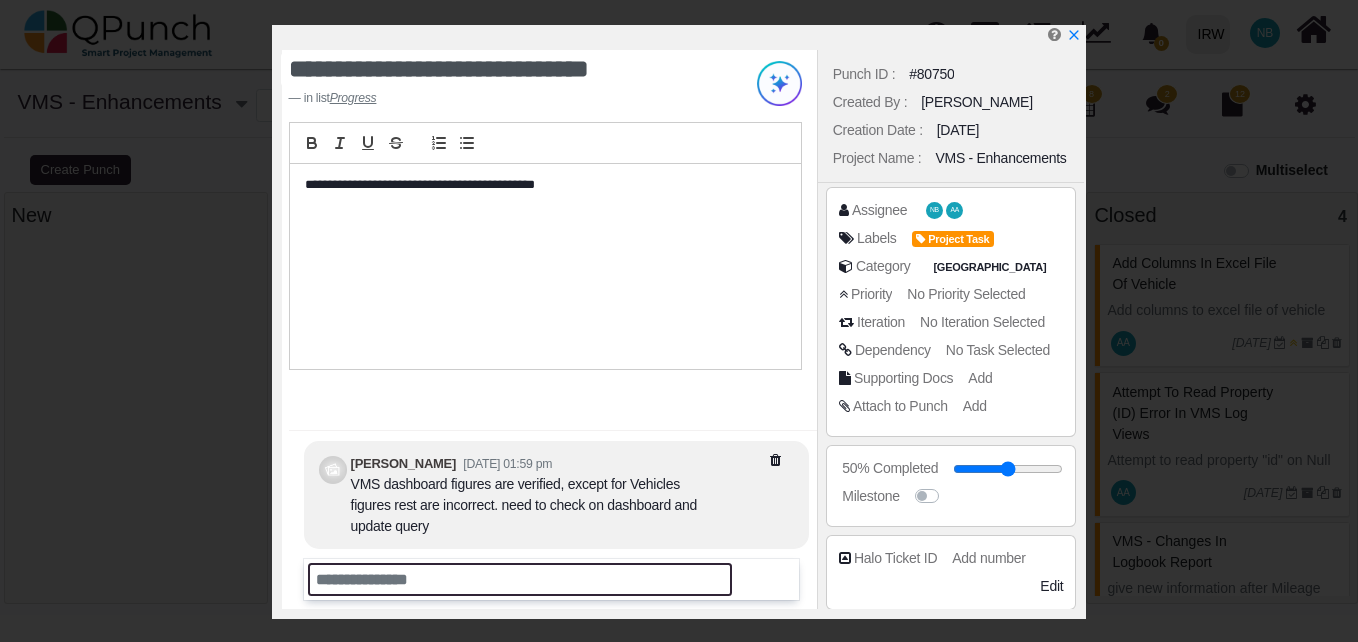 click at bounding box center (520, 579) 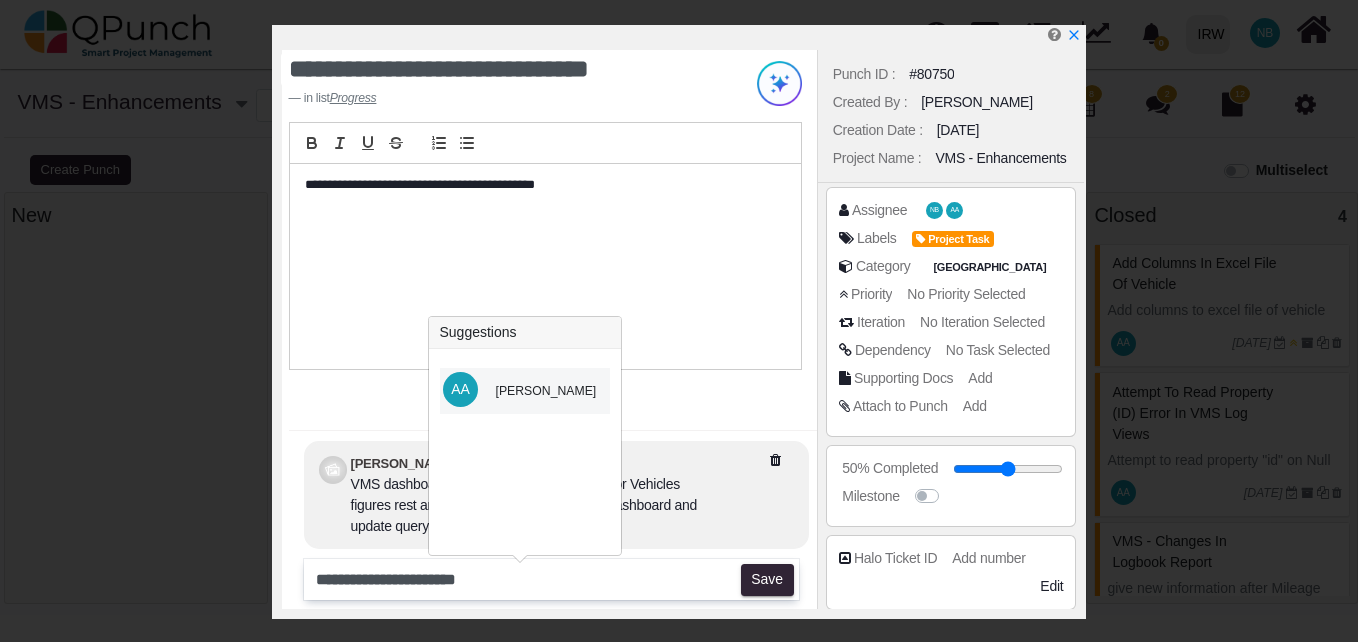 click on "[PERSON_NAME]" at bounding box center (546, 391) 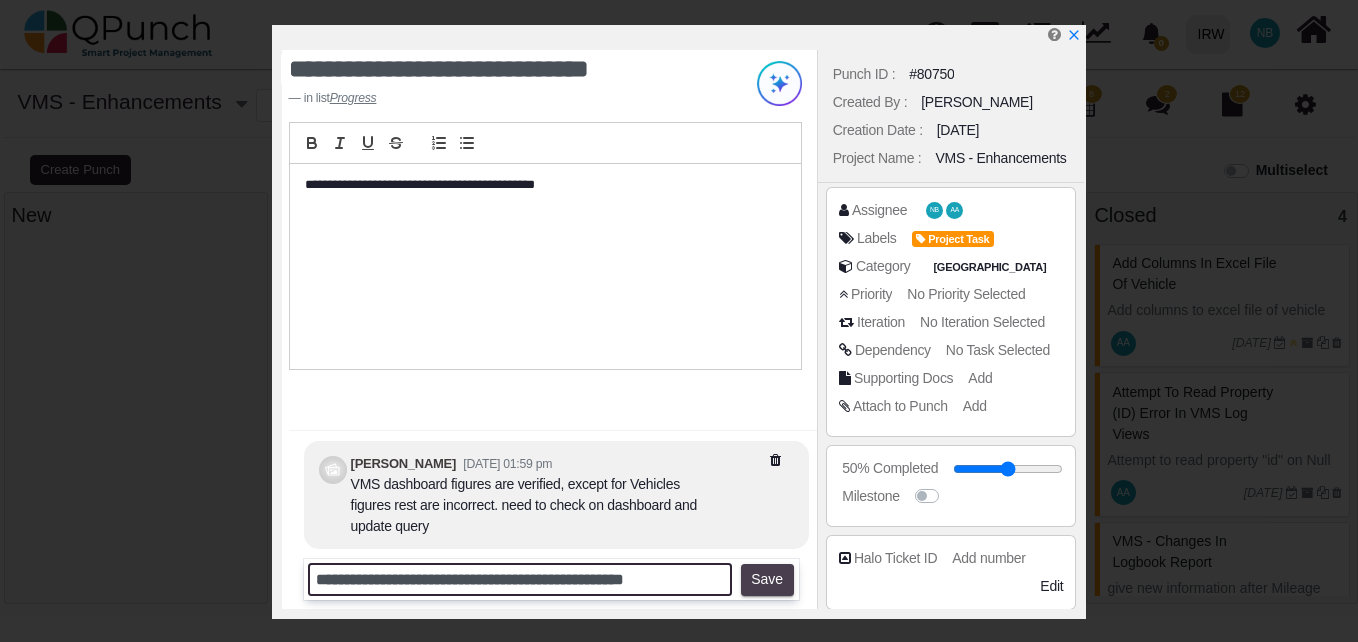 type on "**********" 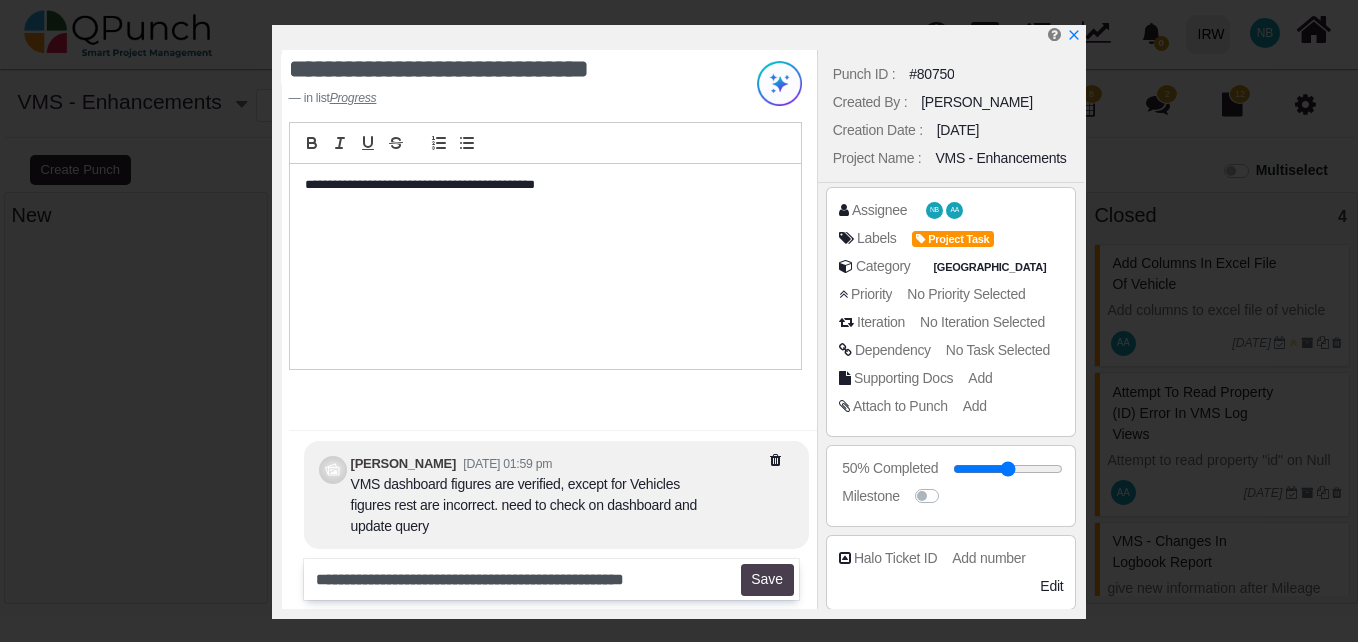click on "Save" at bounding box center [767, 580] 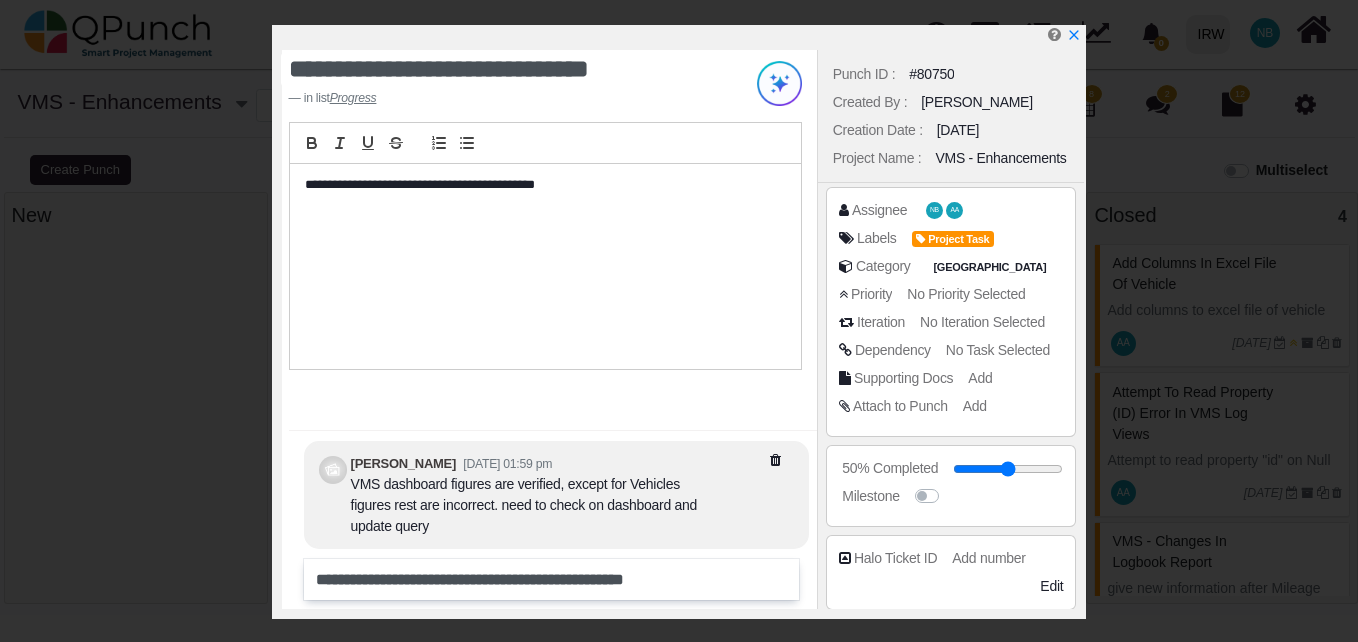 type 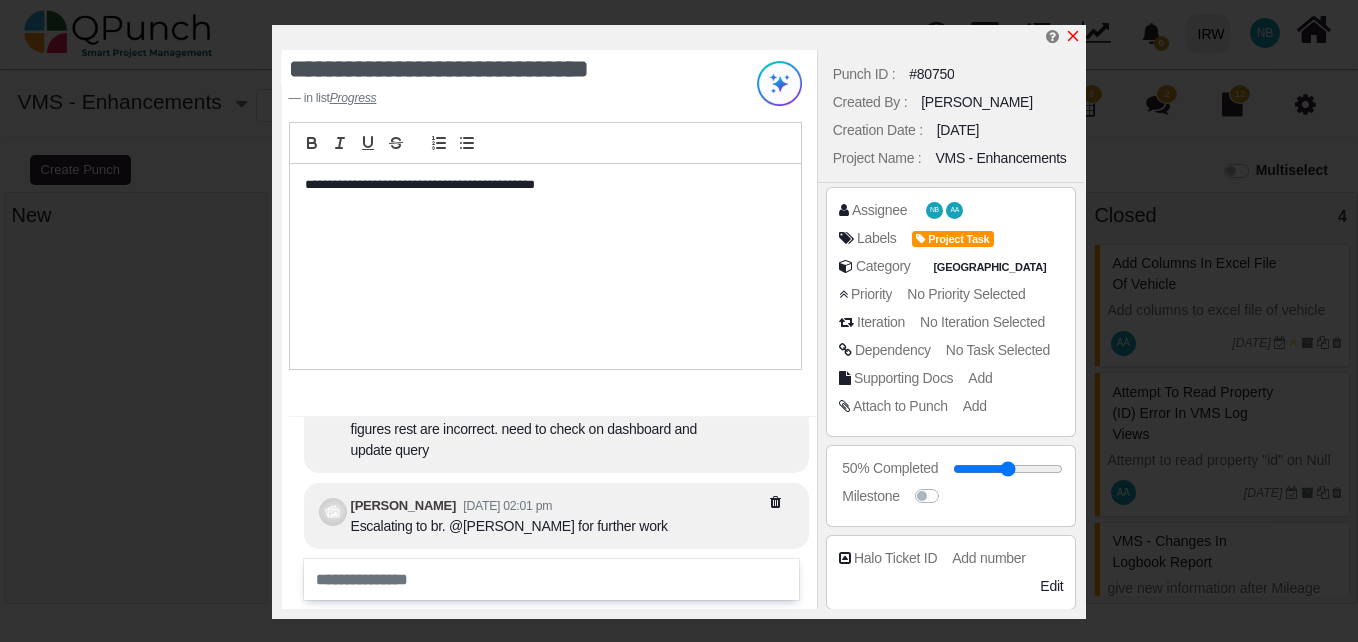 click 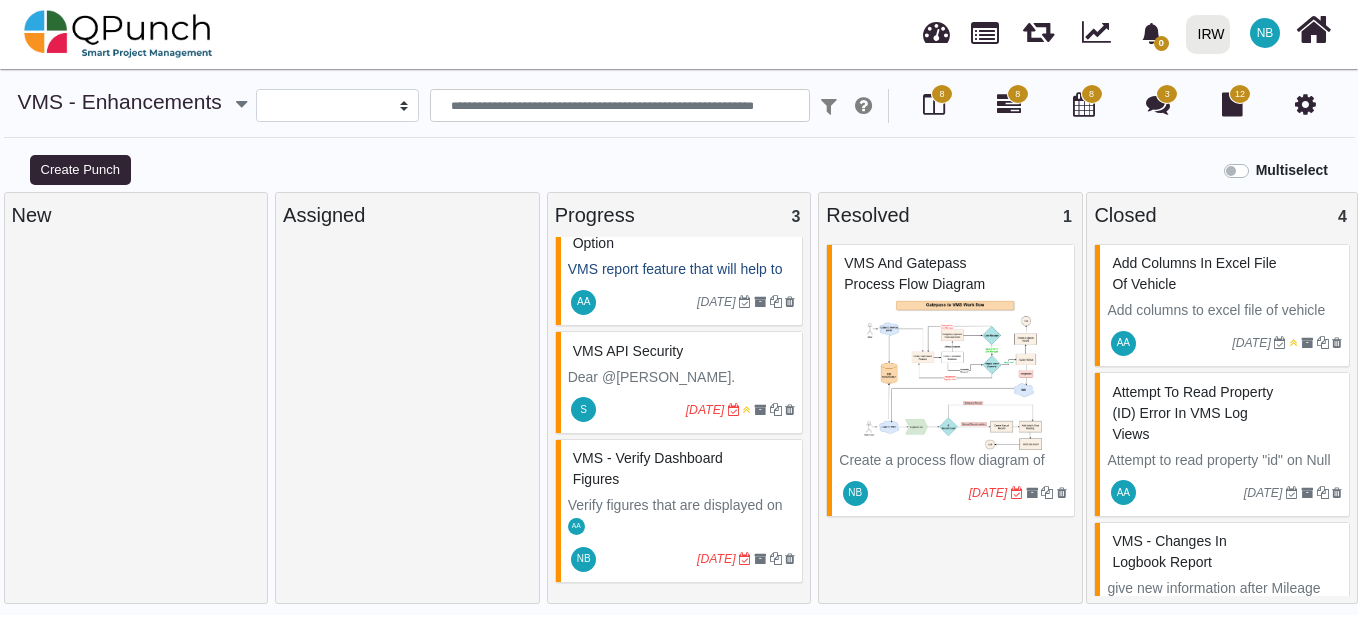 click at bounding box center [118, 34] 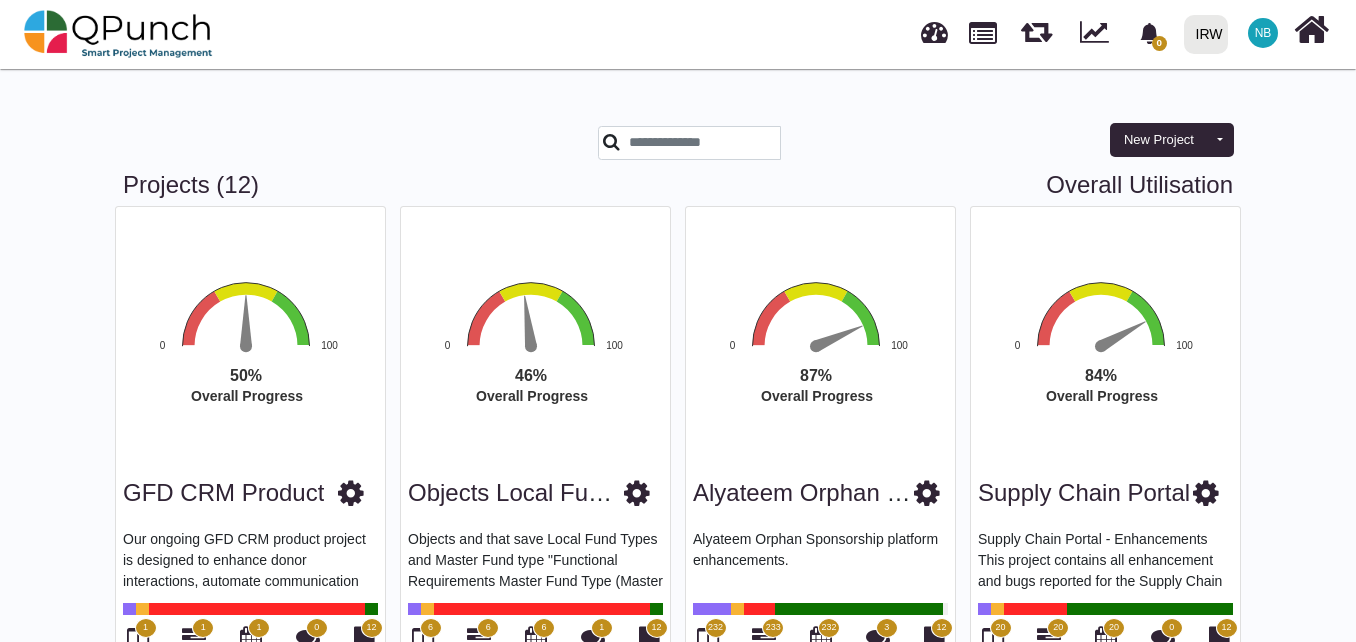 click 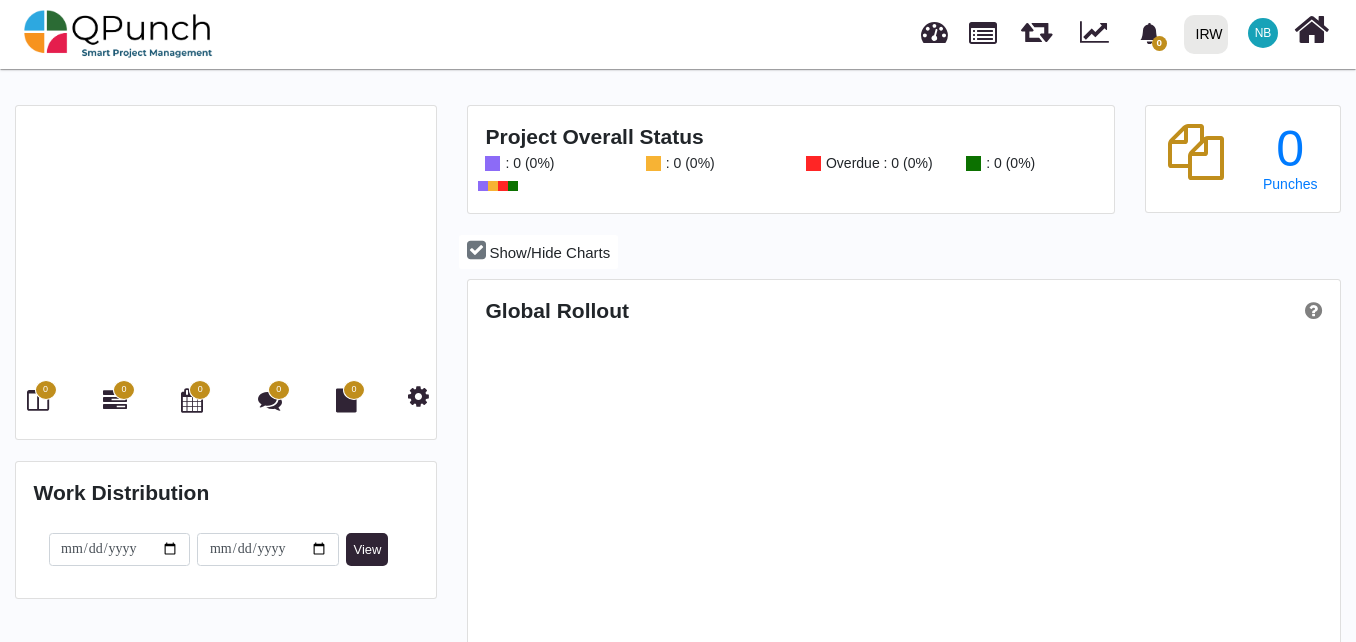 scroll, scrollTop: 999726, scrollLeft: 999422, axis: both 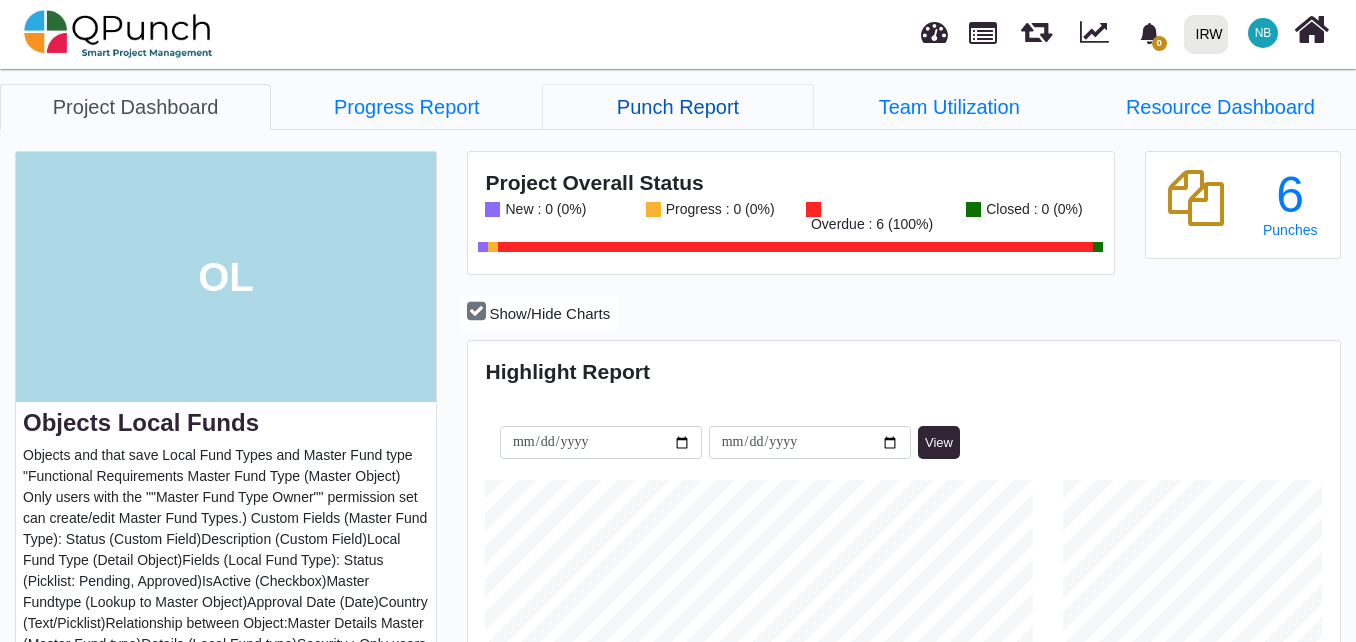 click on "Punch Report" at bounding box center [677, 107] 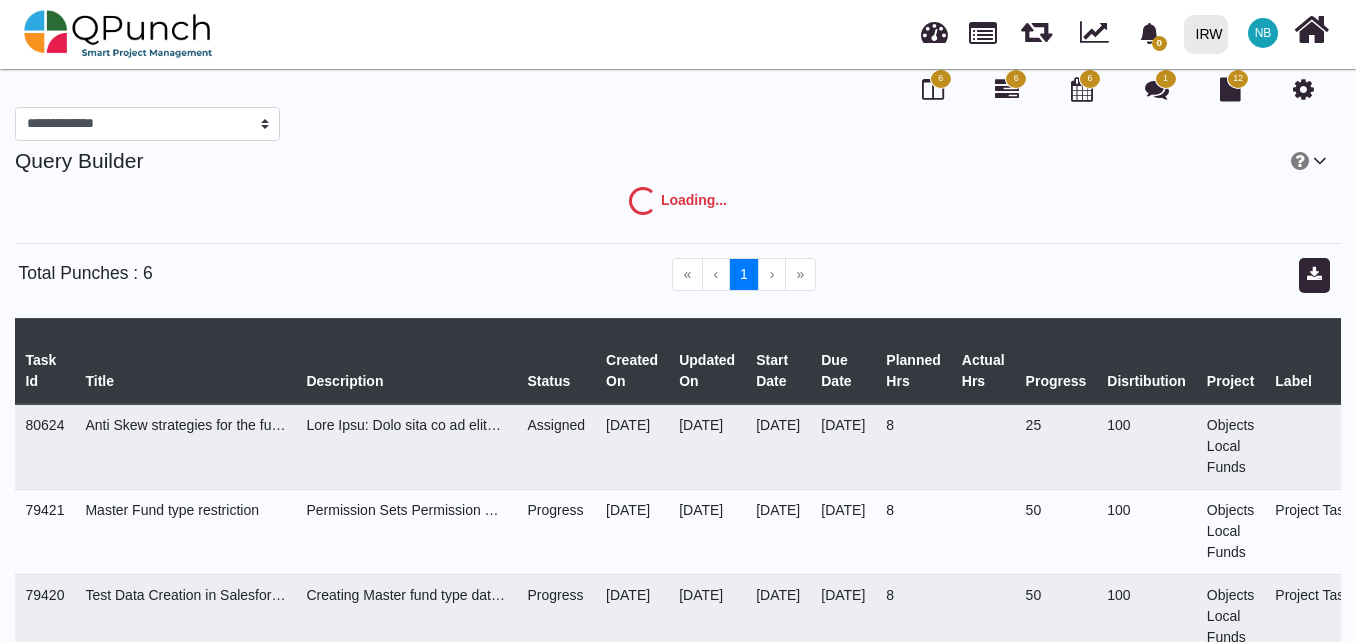 scroll, scrollTop: 0, scrollLeft: 0, axis: both 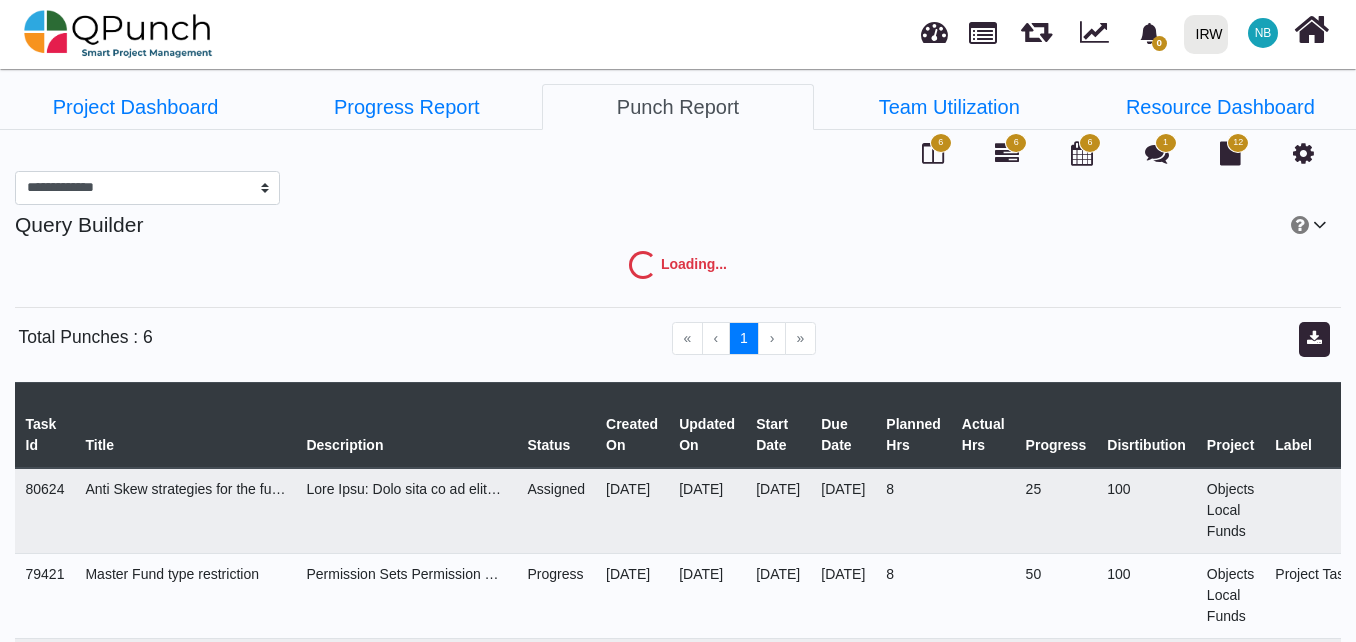 select on "***" 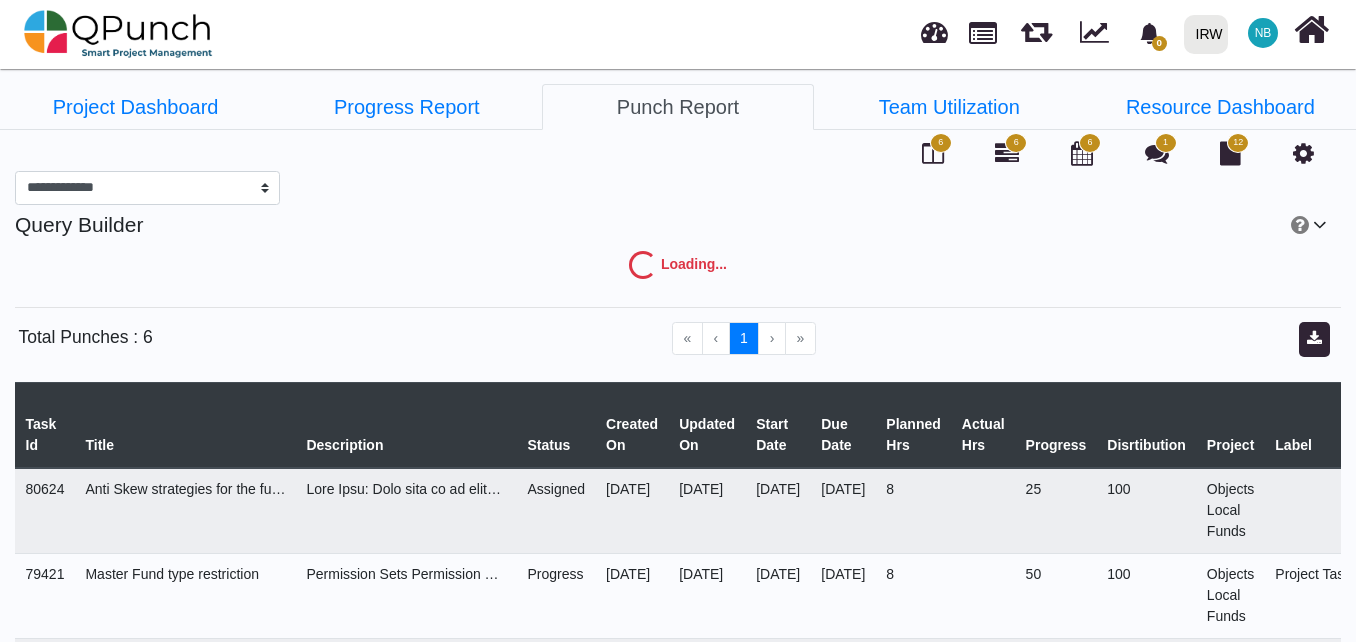 select on "****" 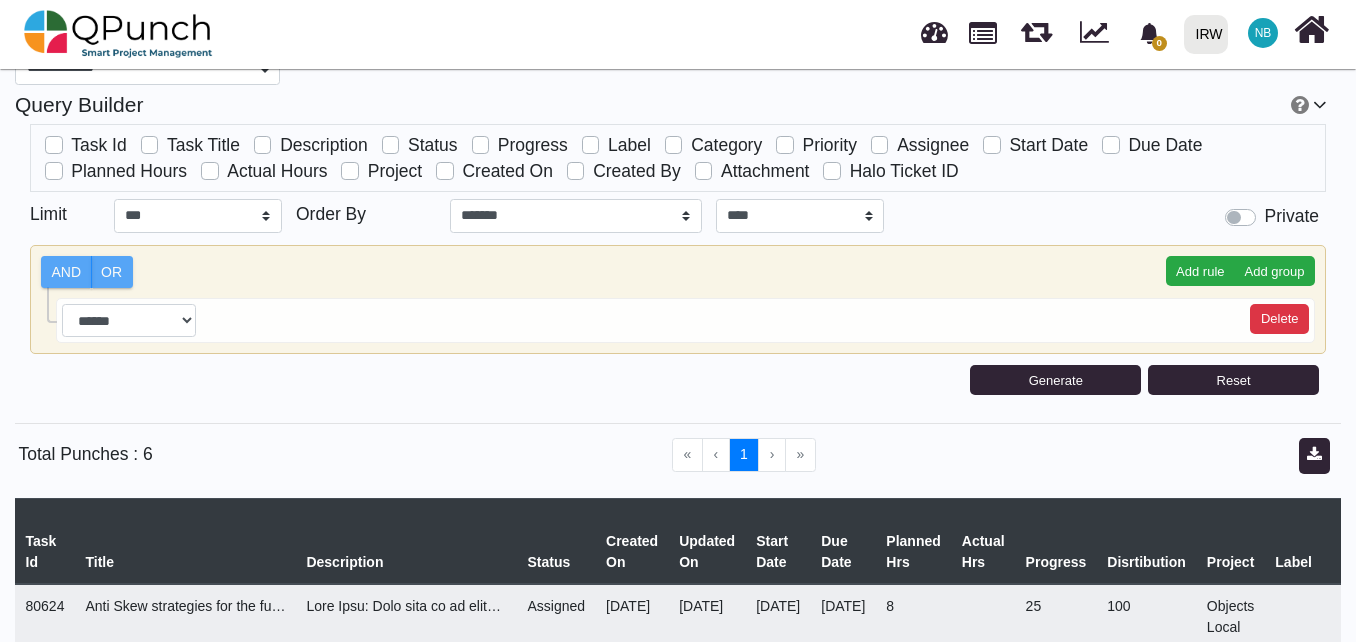 scroll, scrollTop: 0, scrollLeft: 0, axis: both 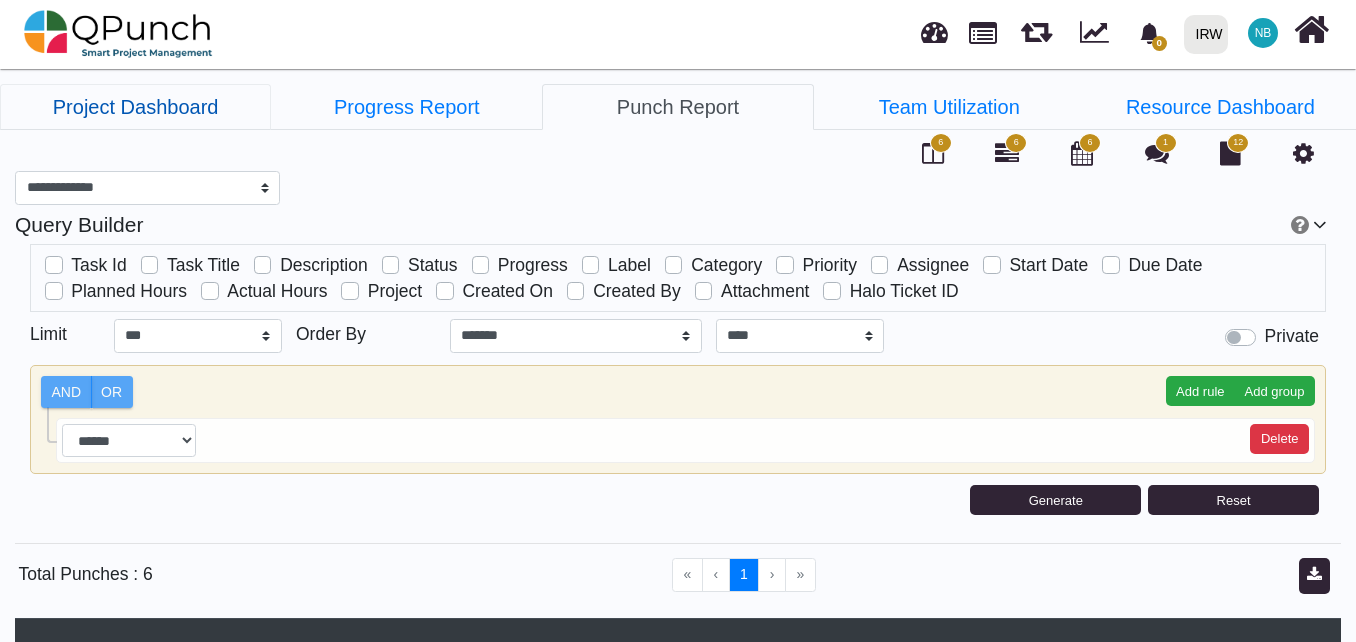 click on "Project Dashboard" at bounding box center [135, 107] 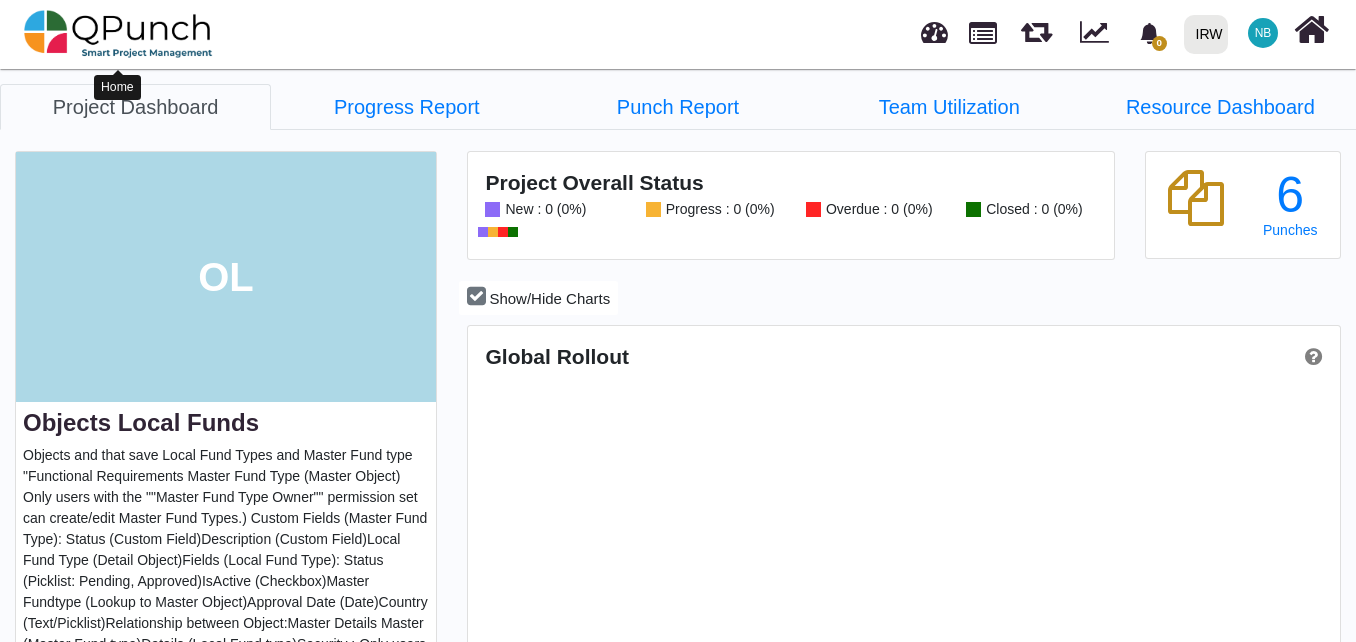 scroll, scrollTop: 999620, scrollLeft: 999133, axis: both 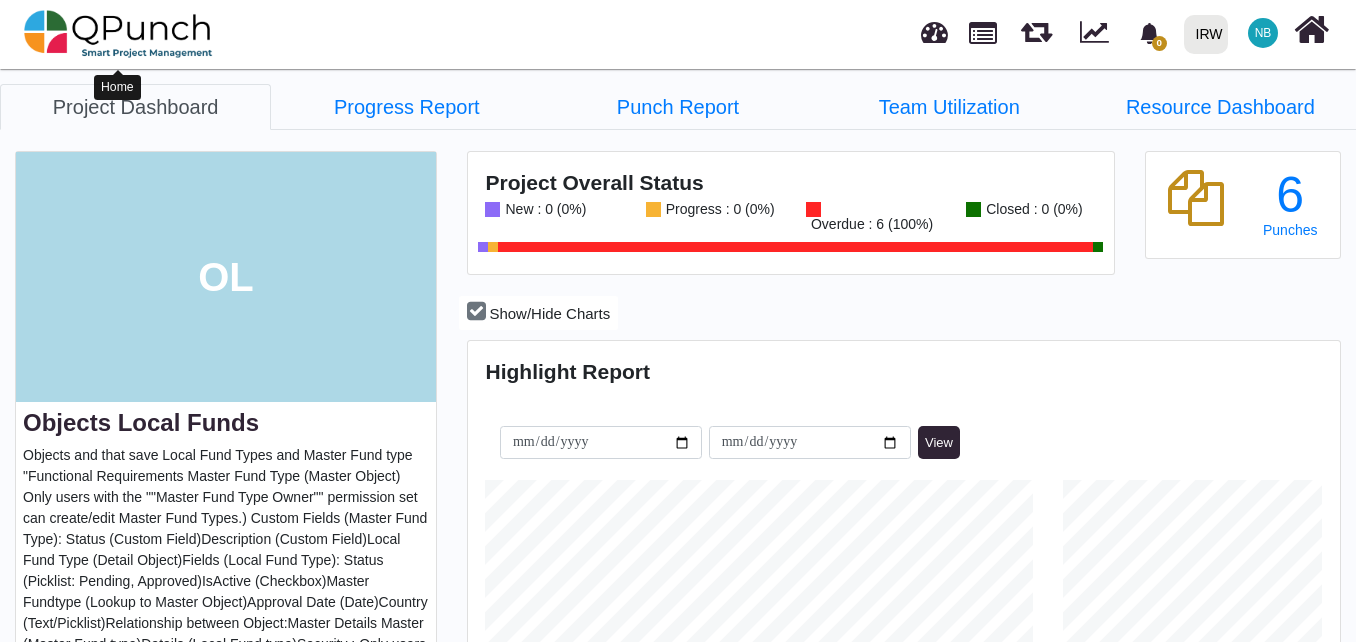 click at bounding box center (118, 34) 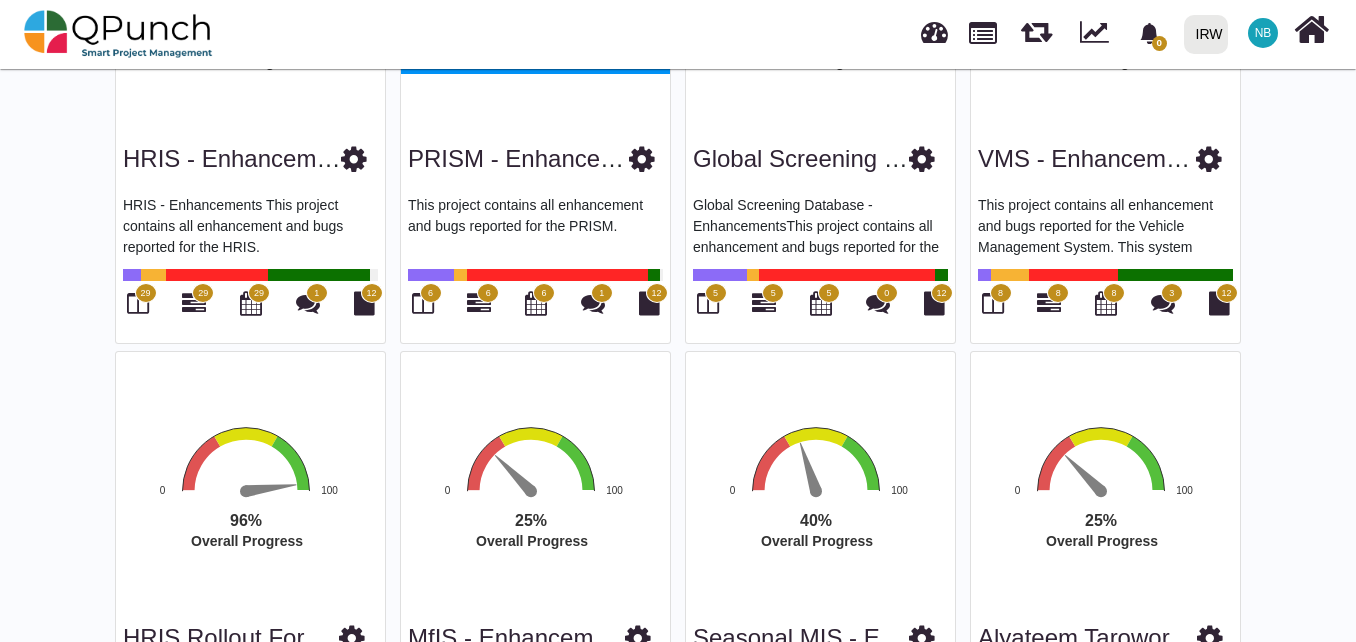 scroll, scrollTop: 413, scrollLeft: 0, axis: vertical 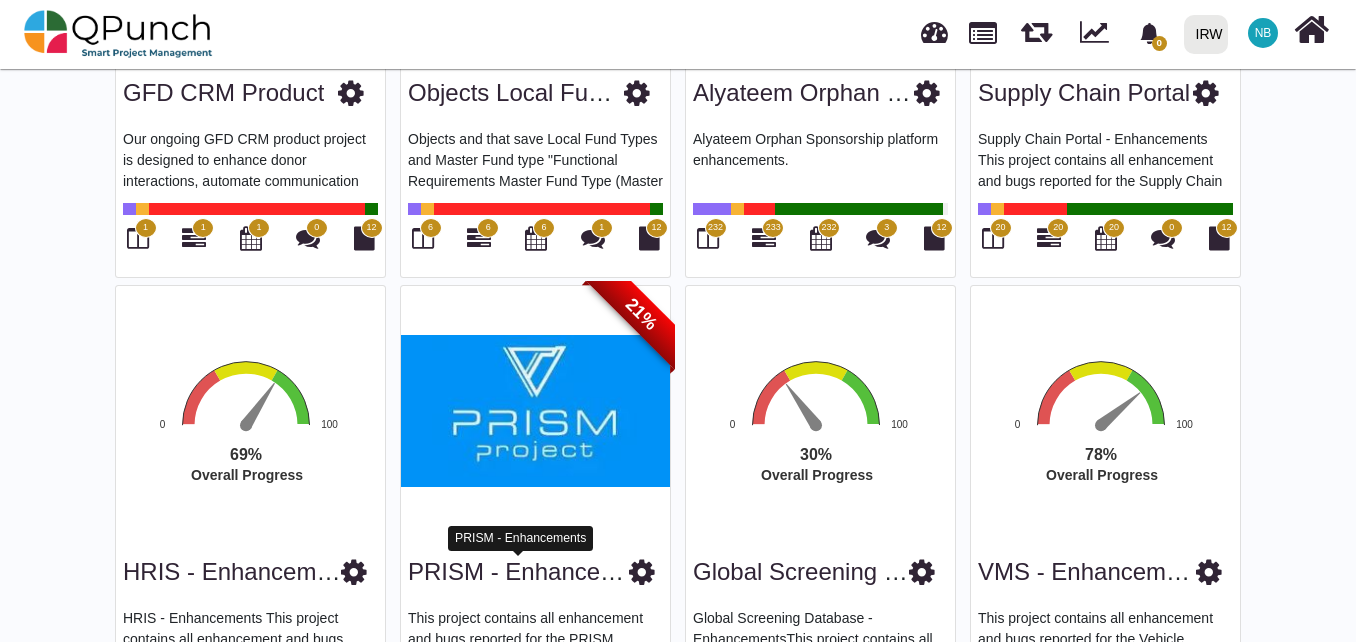 click on "PRISM - Enhancements" at bounding box center [536, 571] 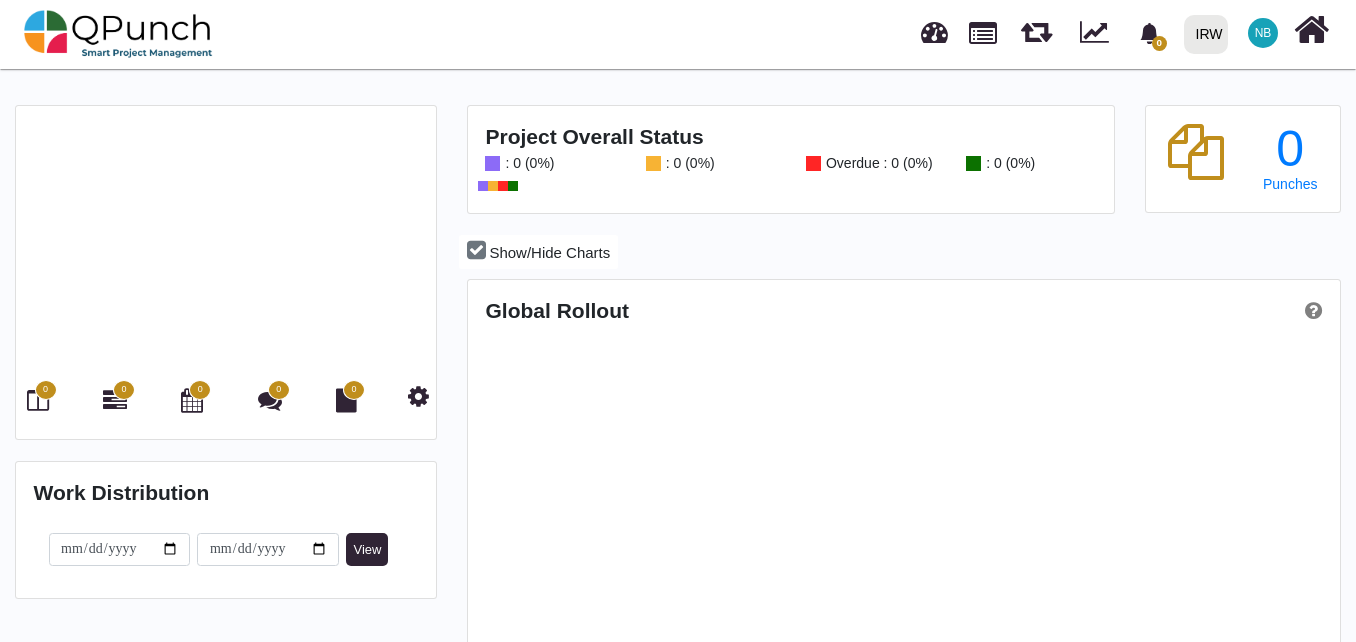 scroll, scrollTop: 999726, scrollLeft: 999422, axis: both 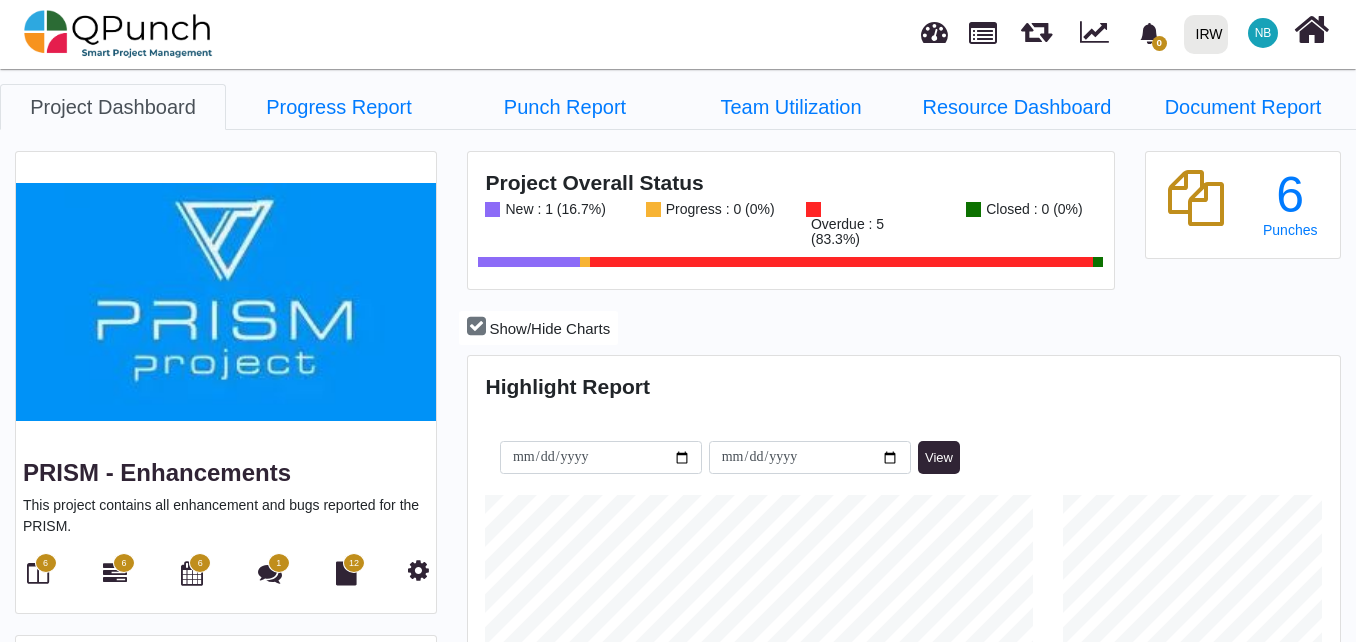 click on "6" at bounding box center (46, 563) 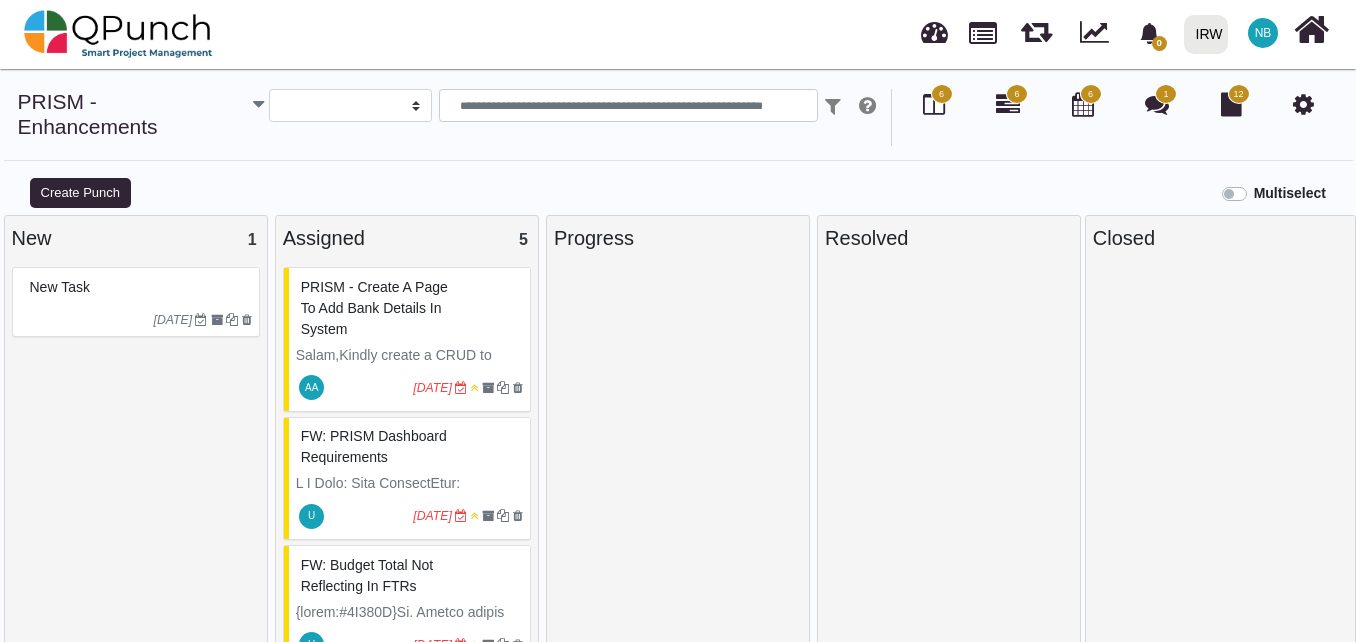 select 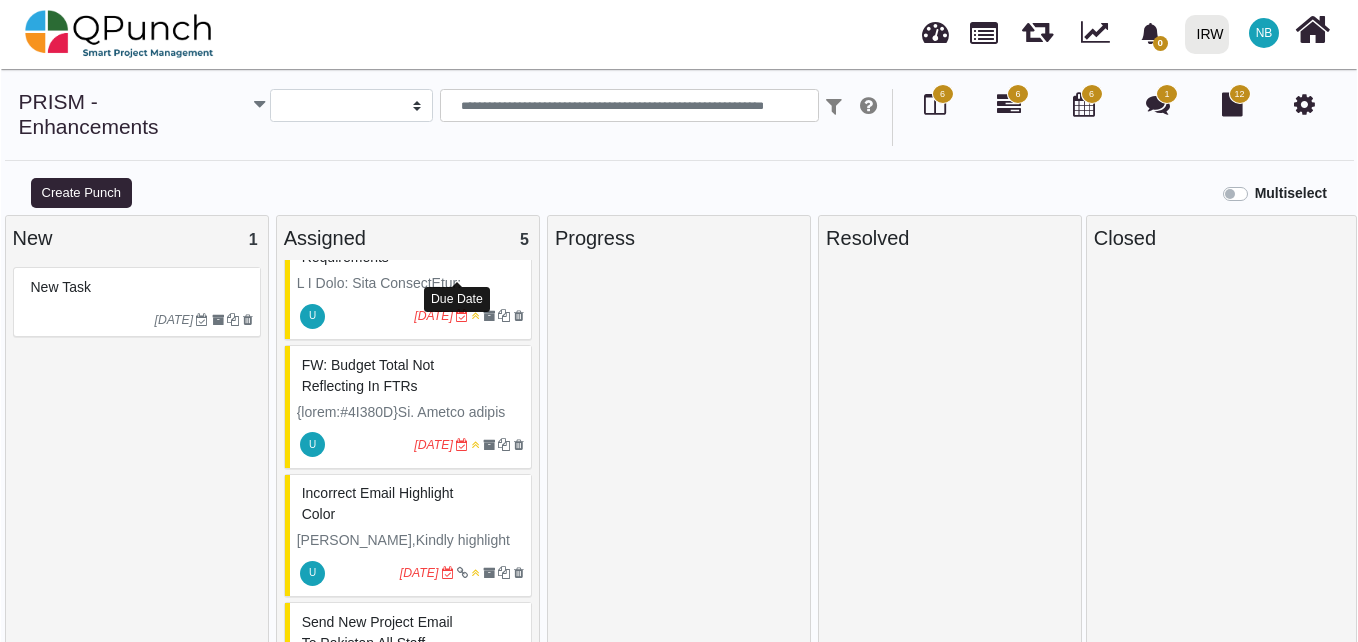 scroll, scrollTop: 272, scrollLeft: 0, axis: vertical 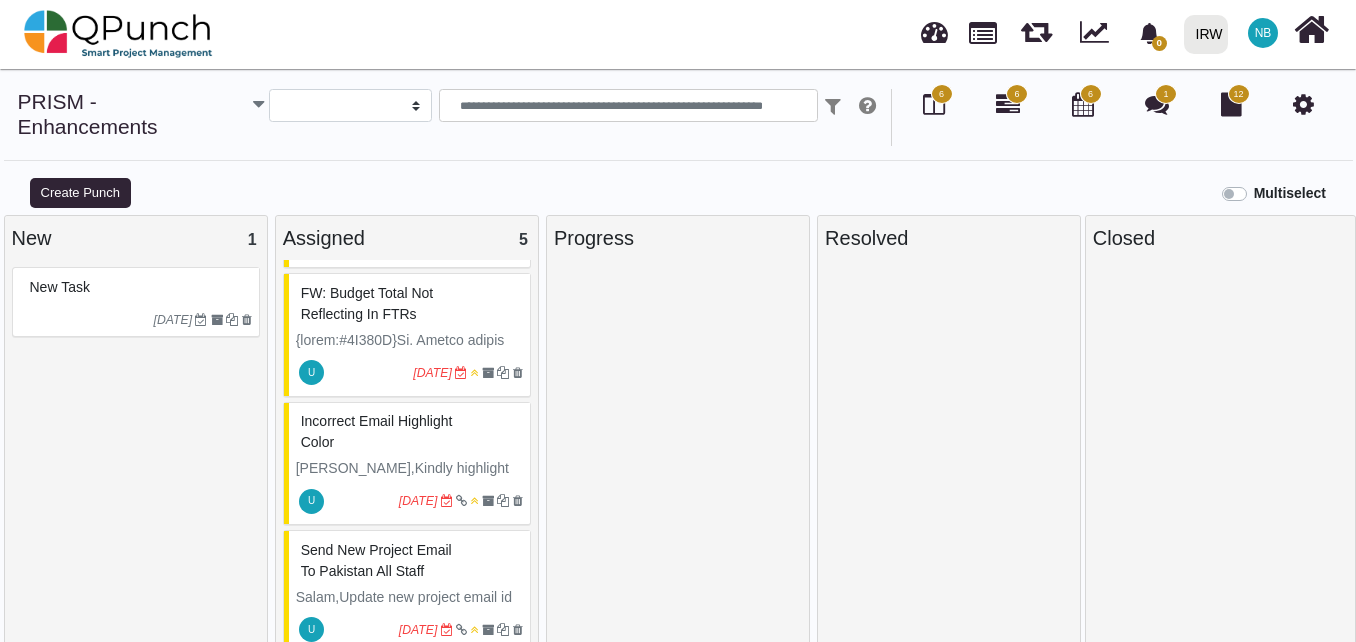 click on "FW: Budget total not reflecting in FTRs" at bounding box center [409, 304] 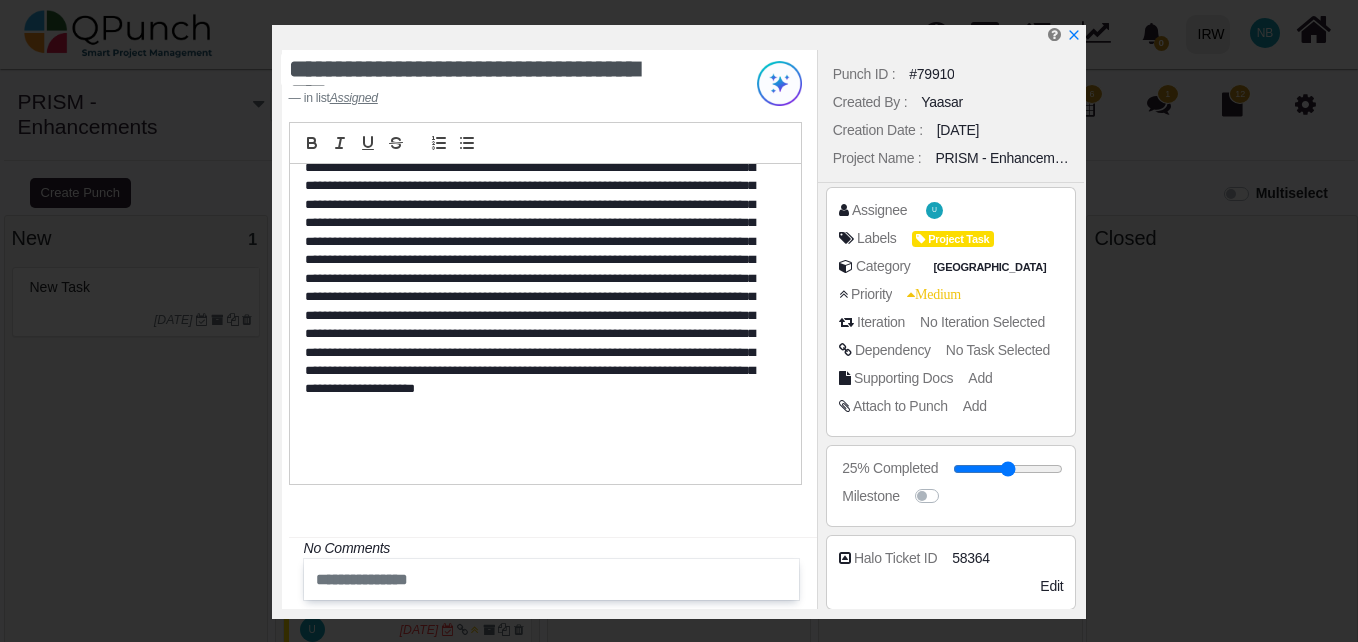 scroll, scrollTop: 516, scrollLeft: 0, axis: vertical 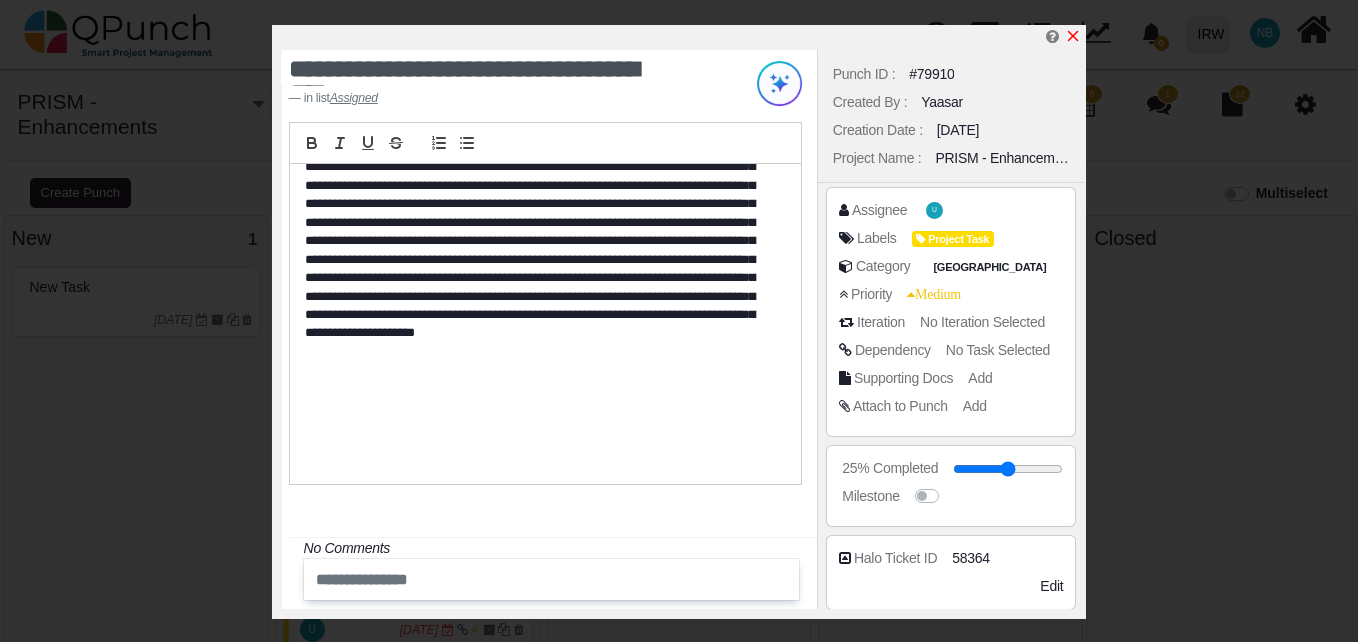 click 